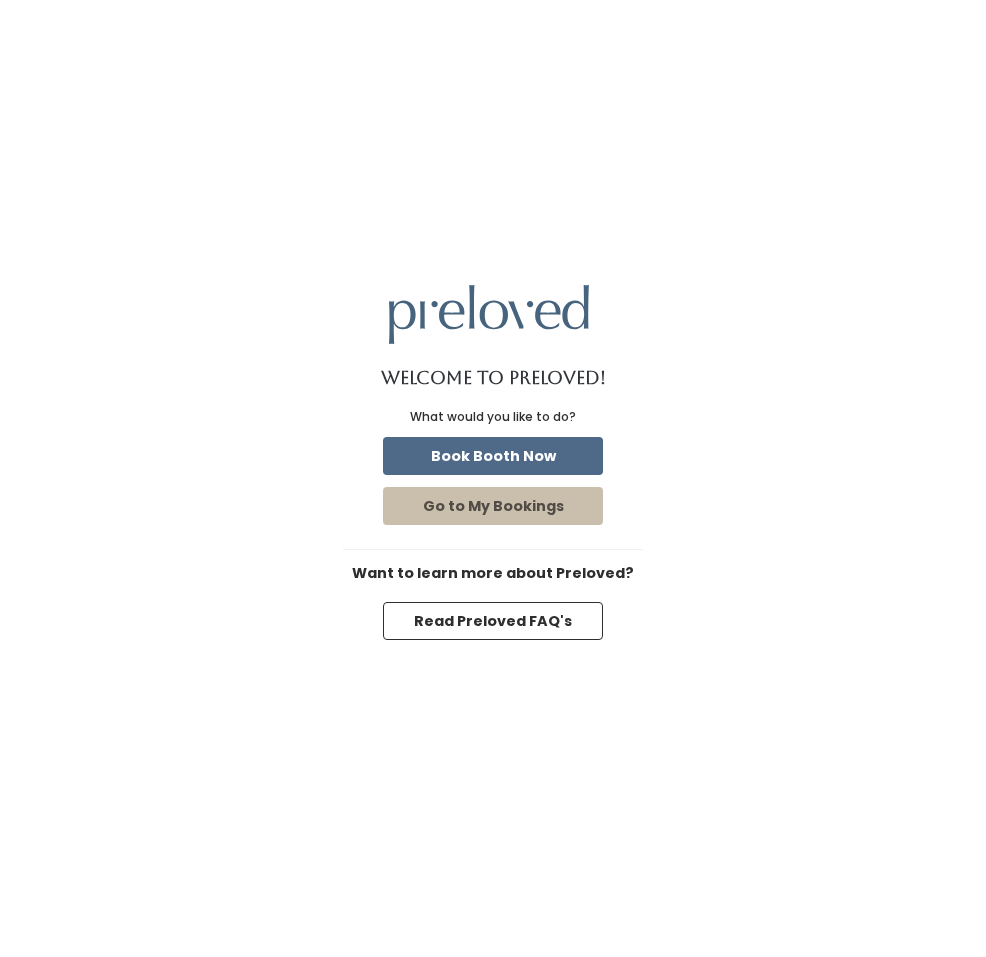 scroll, scrollTop: 0, scrollLeft: 0, axis: both 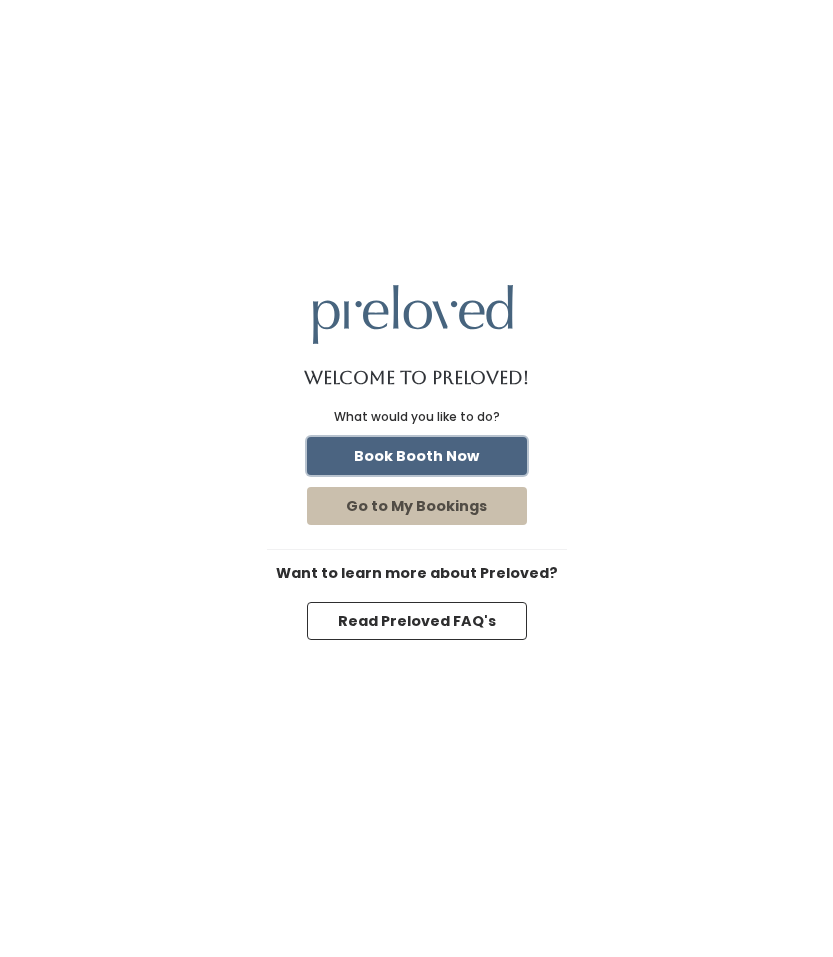click on "Book Booth Now" at bounding box center (417, 456) 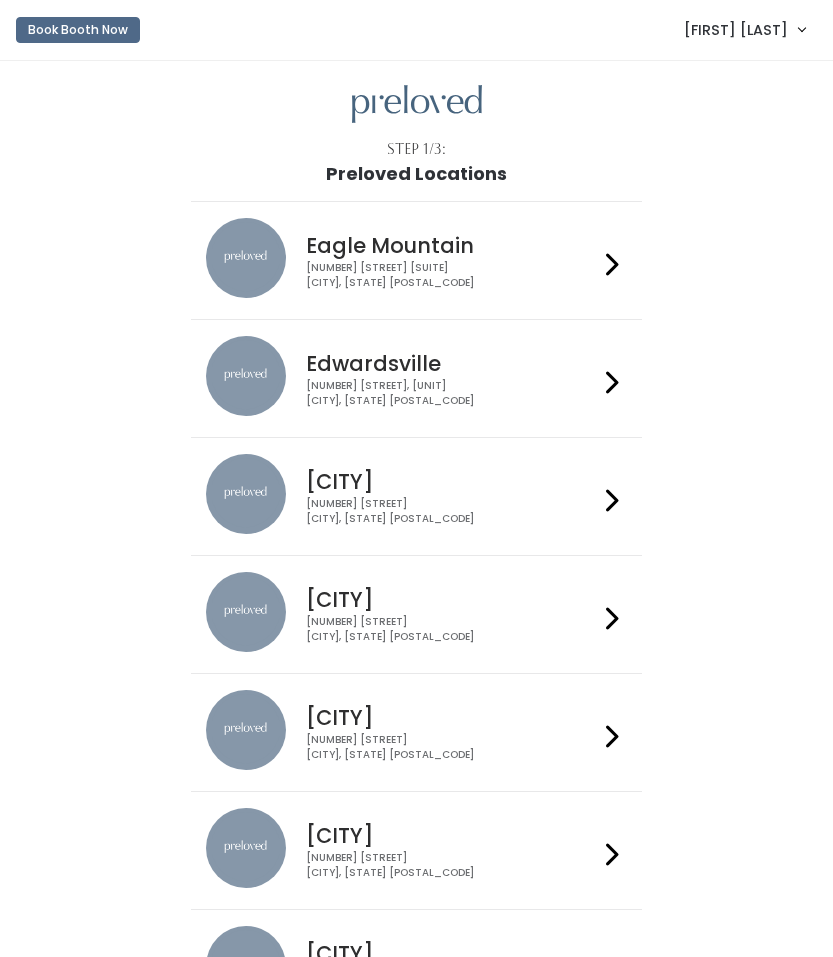scroll, scrollTop: 0, scrollLeft: 0, axis: both 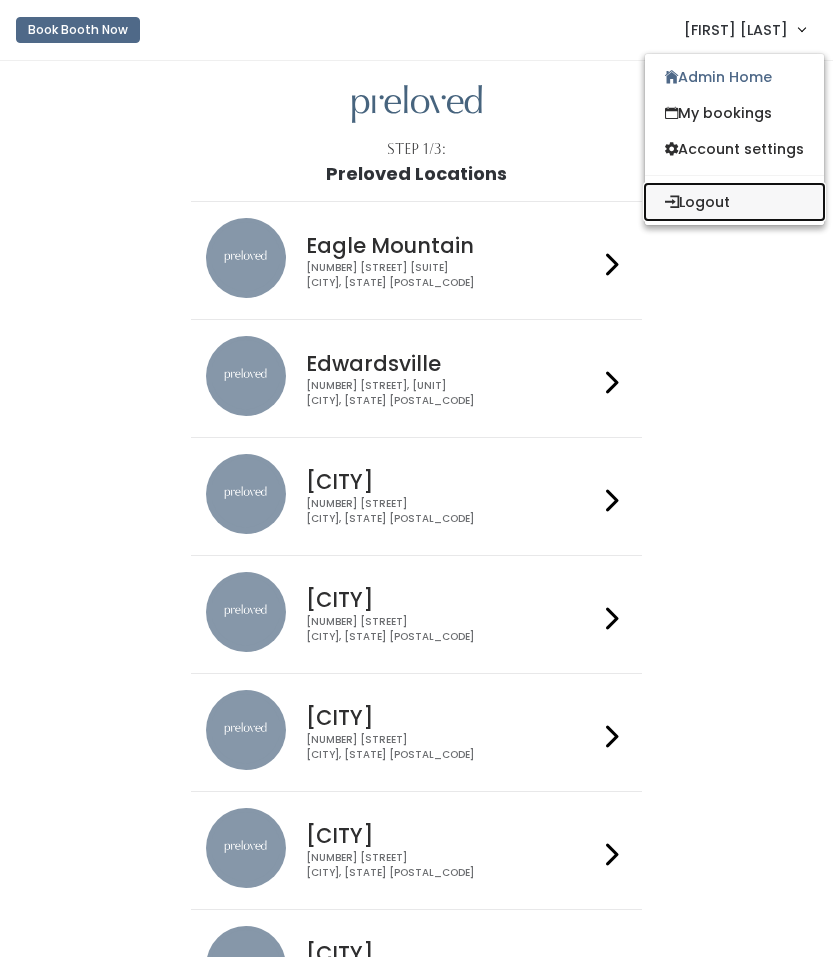 click on "Logout" at bounding box center [734, 202] 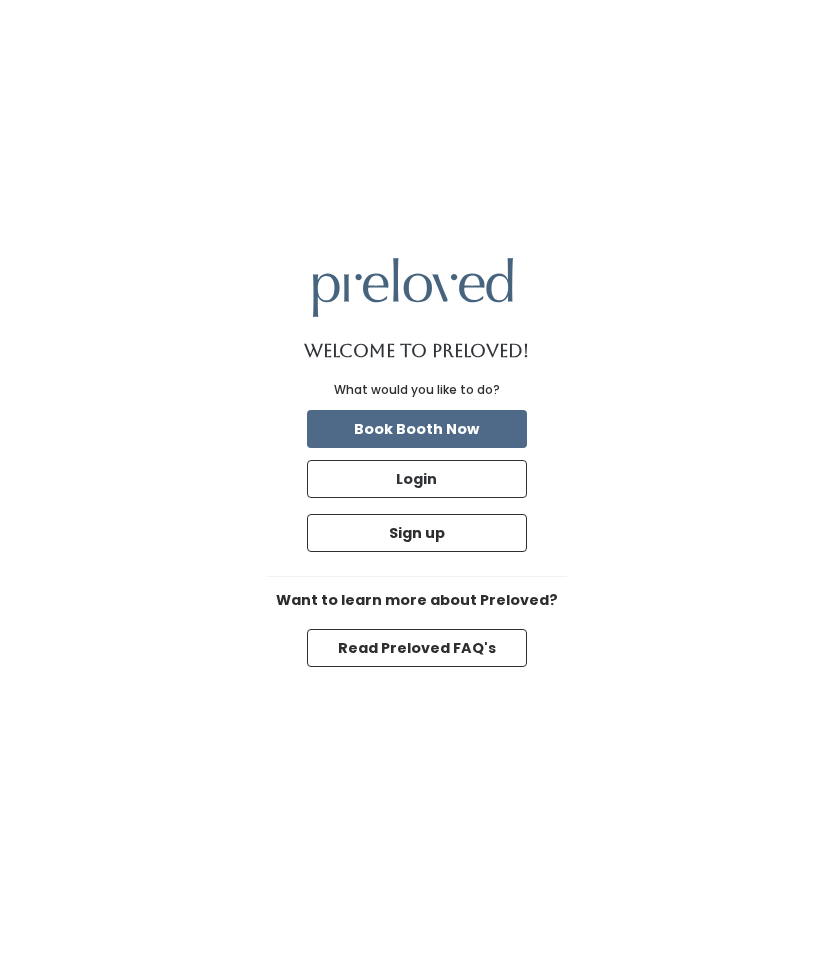 scroll, scrollTop: 0, scrollLeft: 0, axis: both 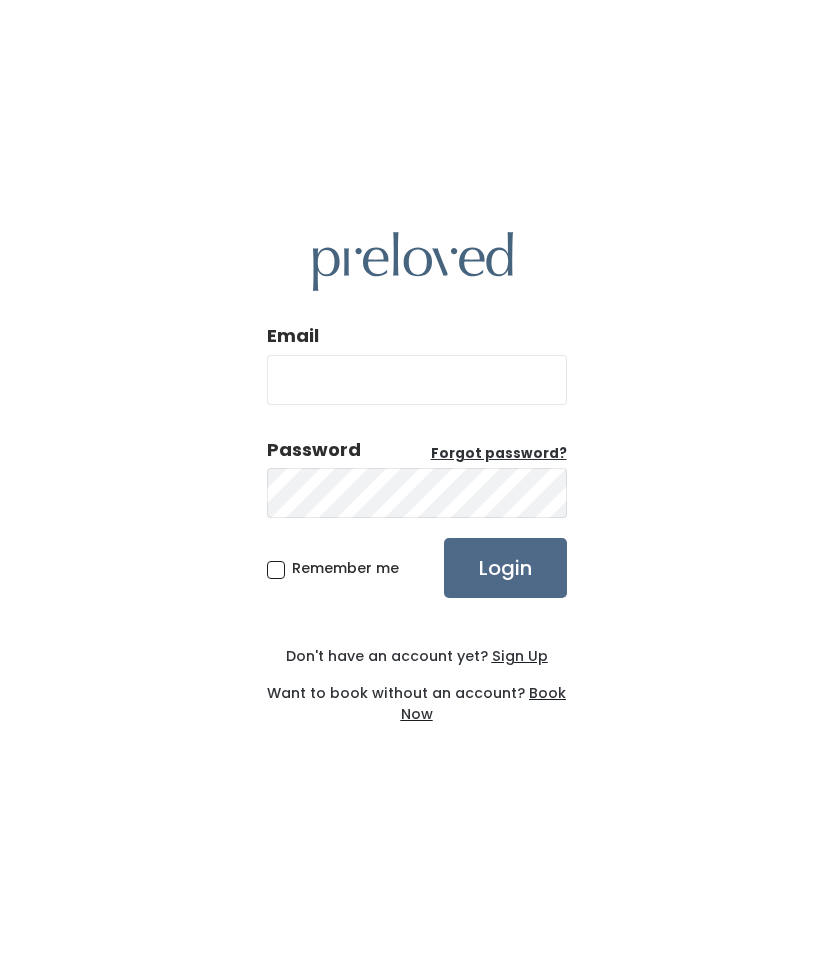 type on "[EMAIL]" 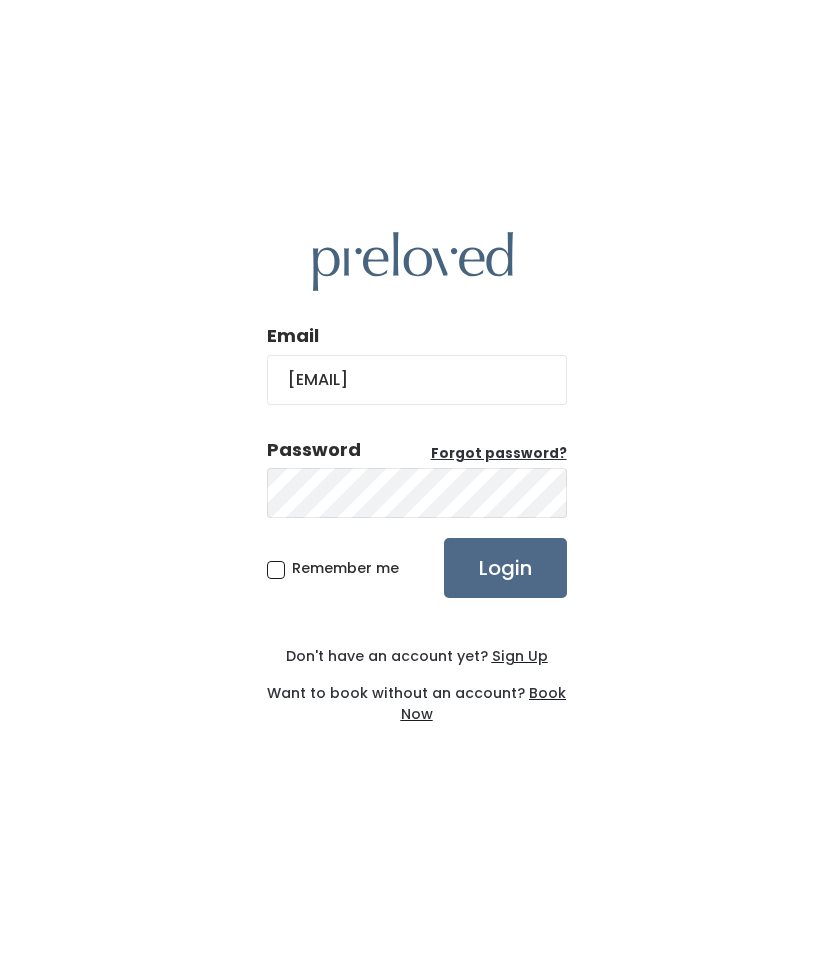 click on "danwjones22@gmail.com" at bounding box center [417, 380] 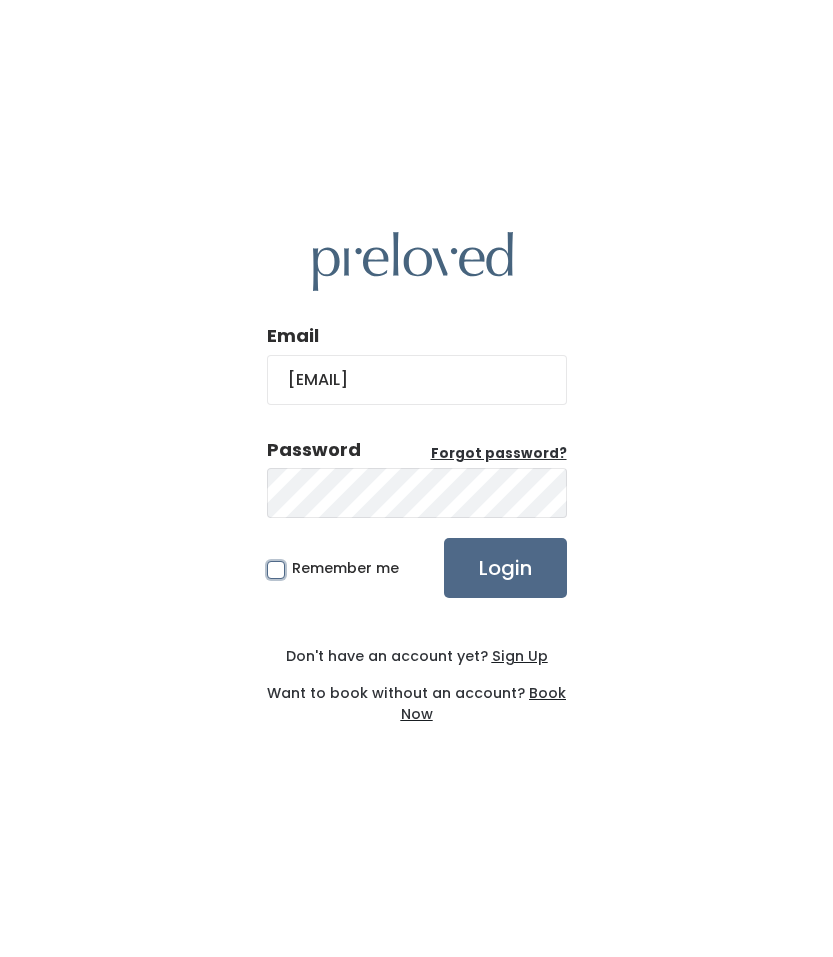 click on "Remember me" at bounding box center [298, 564] 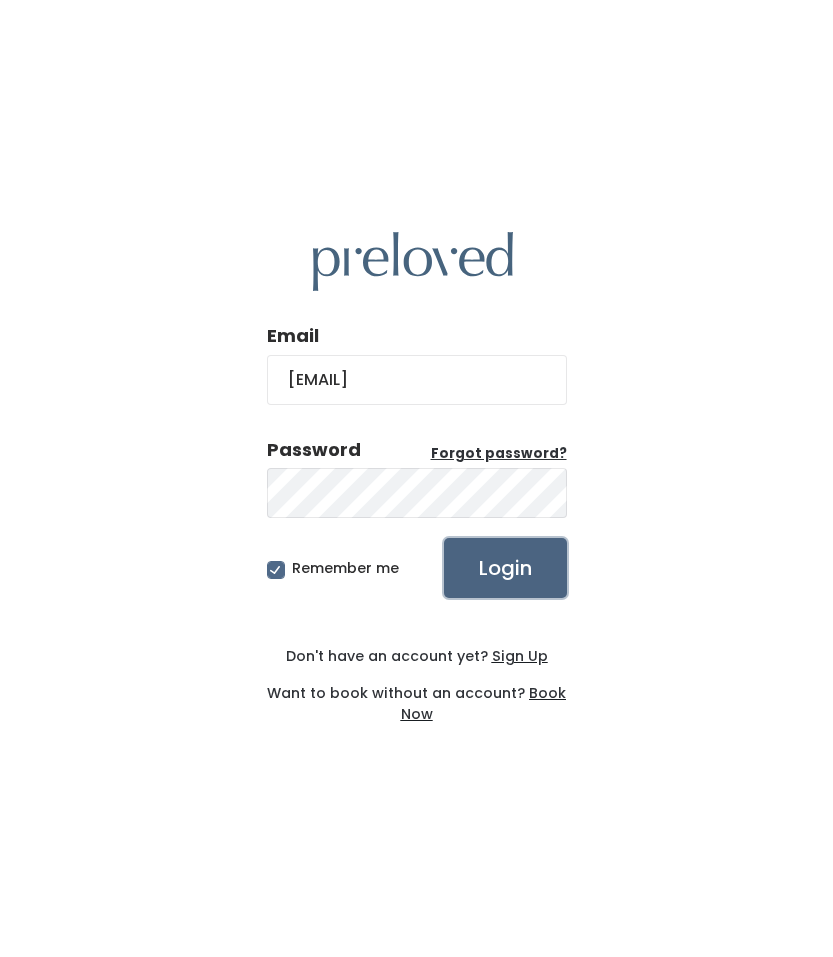 click on "Login" at bounding box center (505, 568) 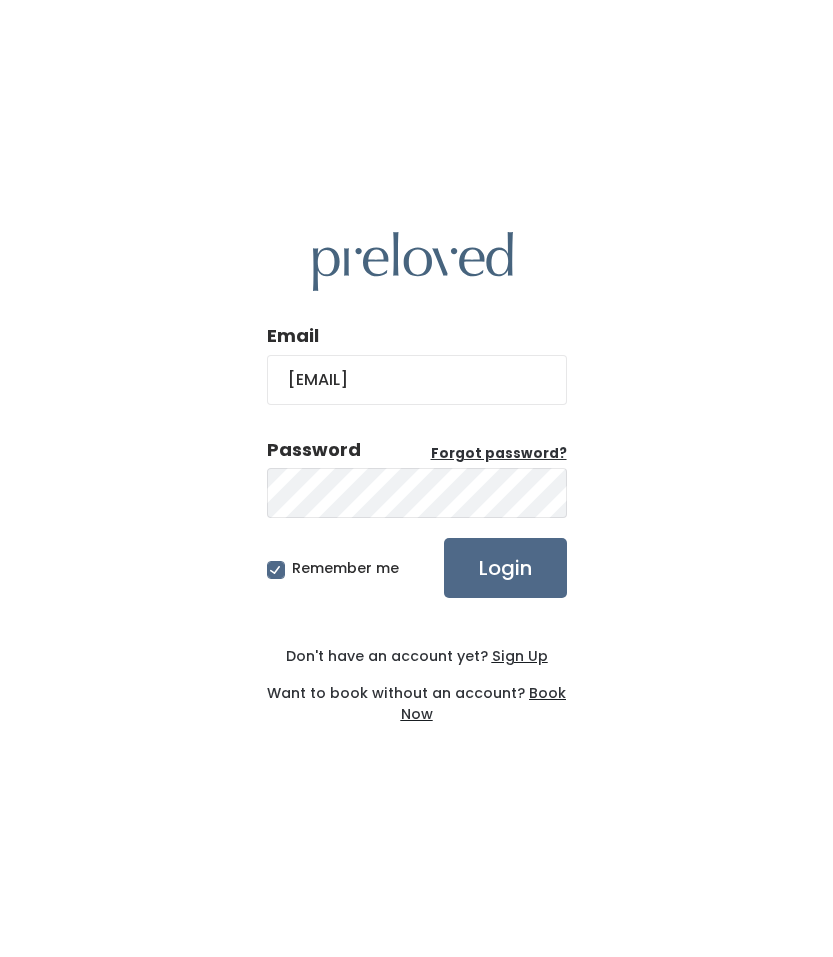 scroll, scrollTop: 0, scrollLeft: 0, axis: both 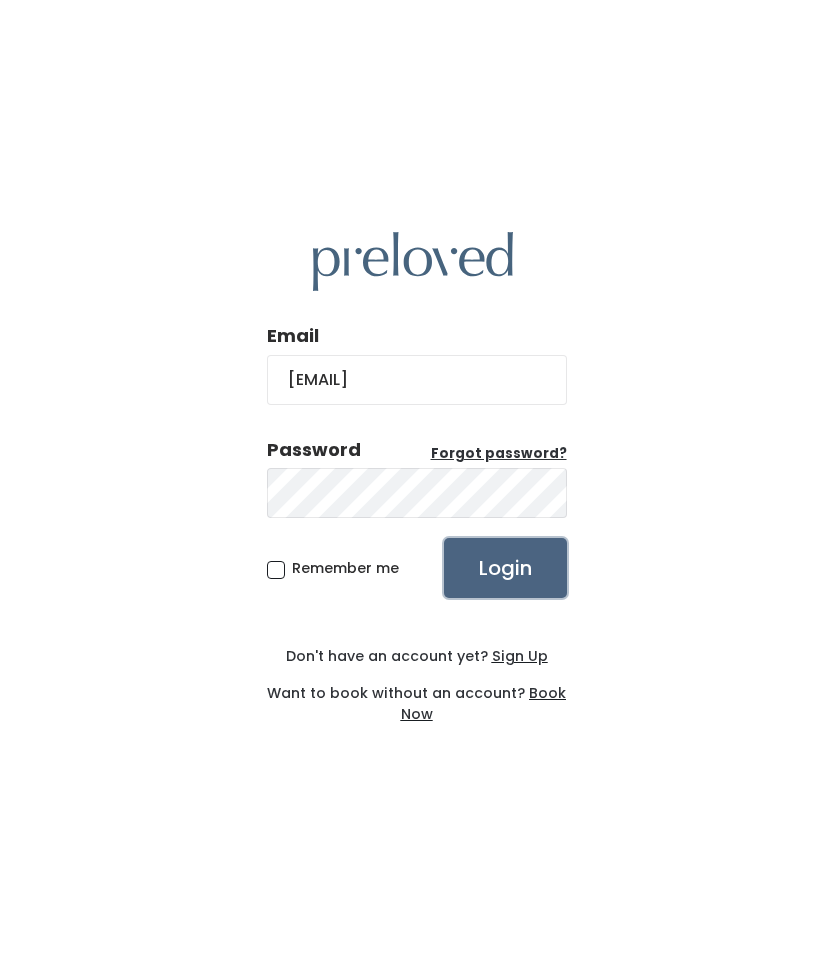 click on "Login" at bounding box center [505, 568] 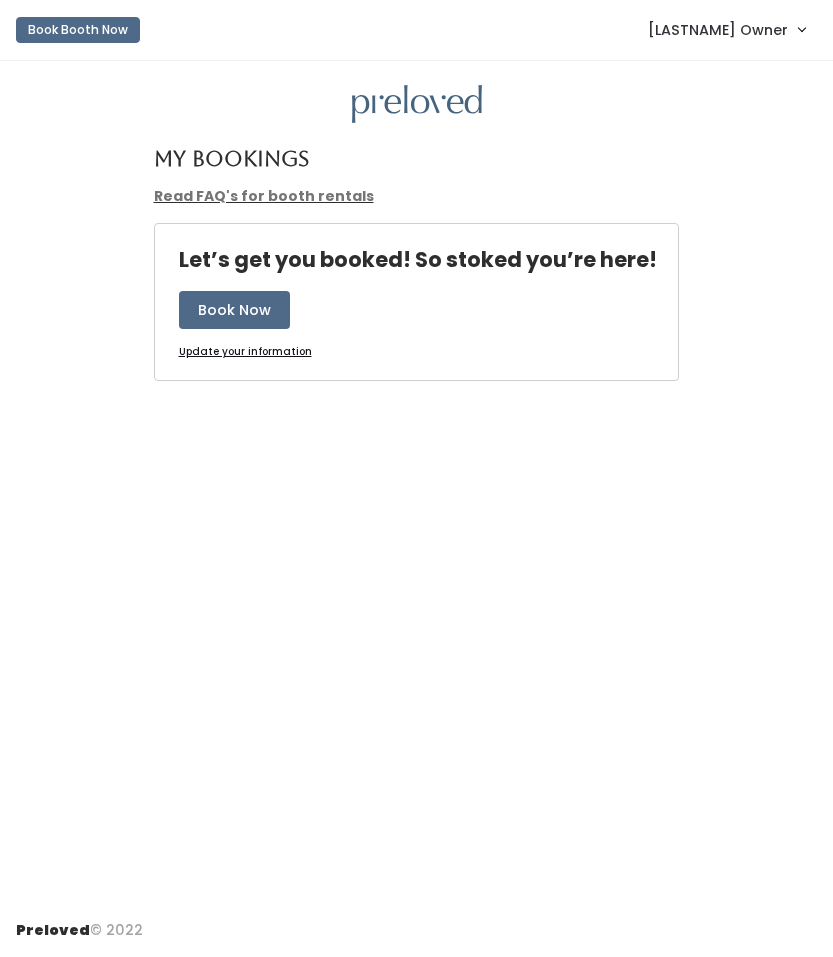 scroll, scrollTop: 0, scrollLeft: 0, axis: both 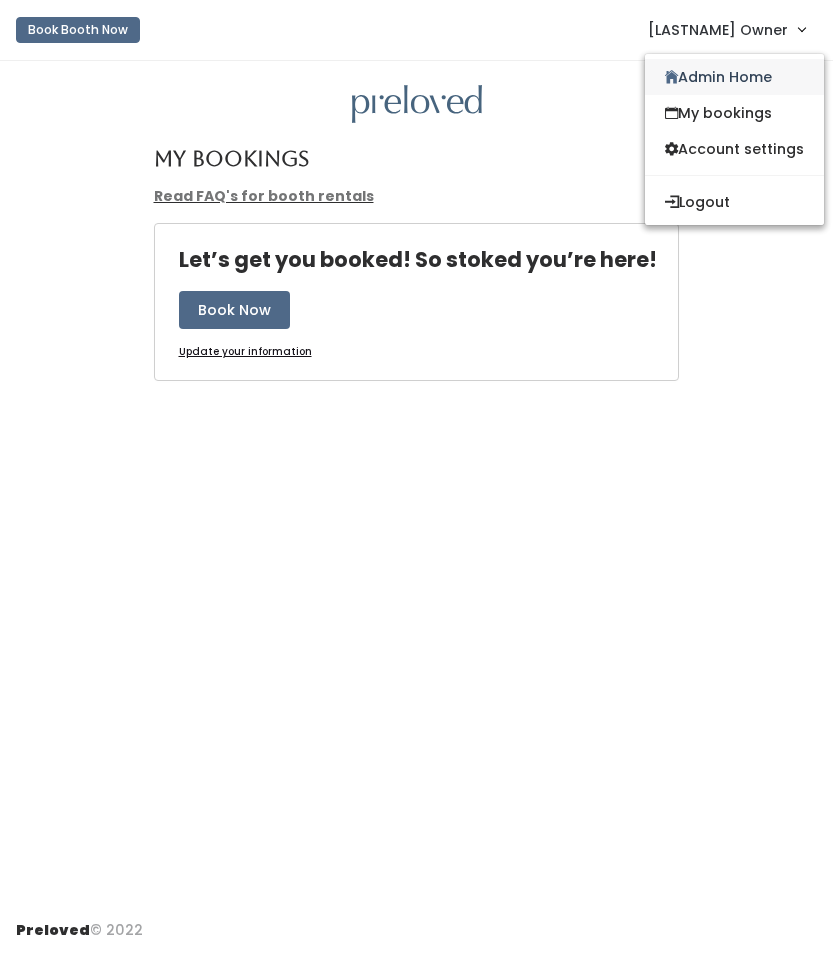 click on "Admin Home" at bounding box center [734, 77] 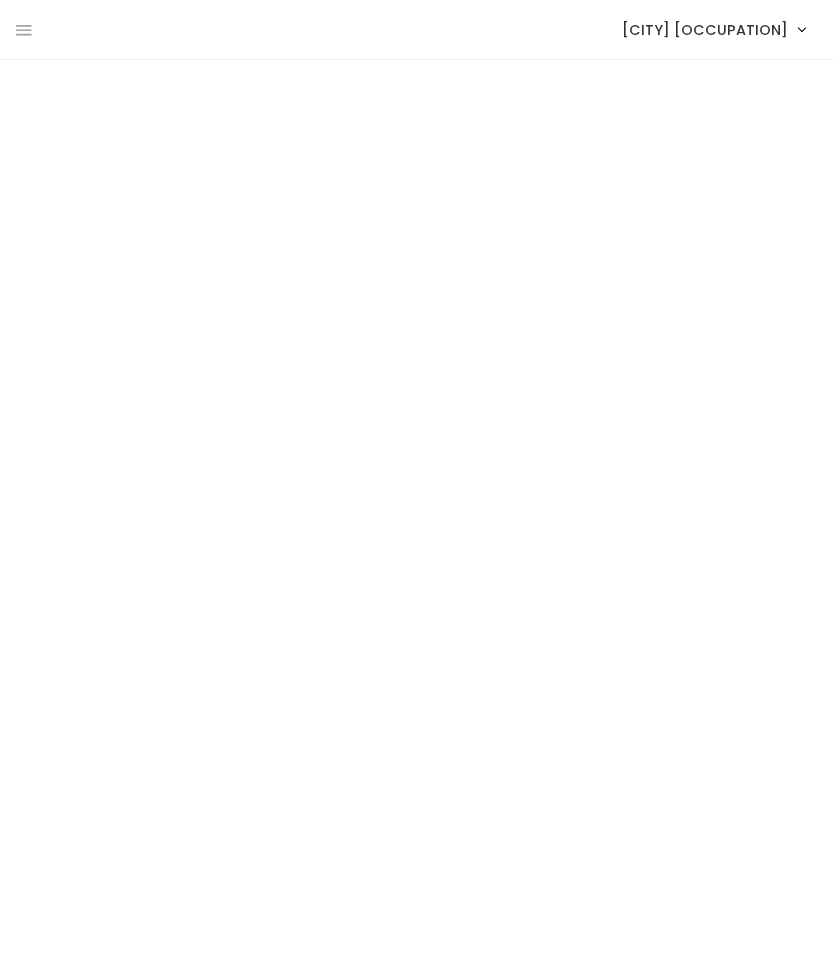 scroll, scrollTop: 0, scrollLeft: 0, axis: both 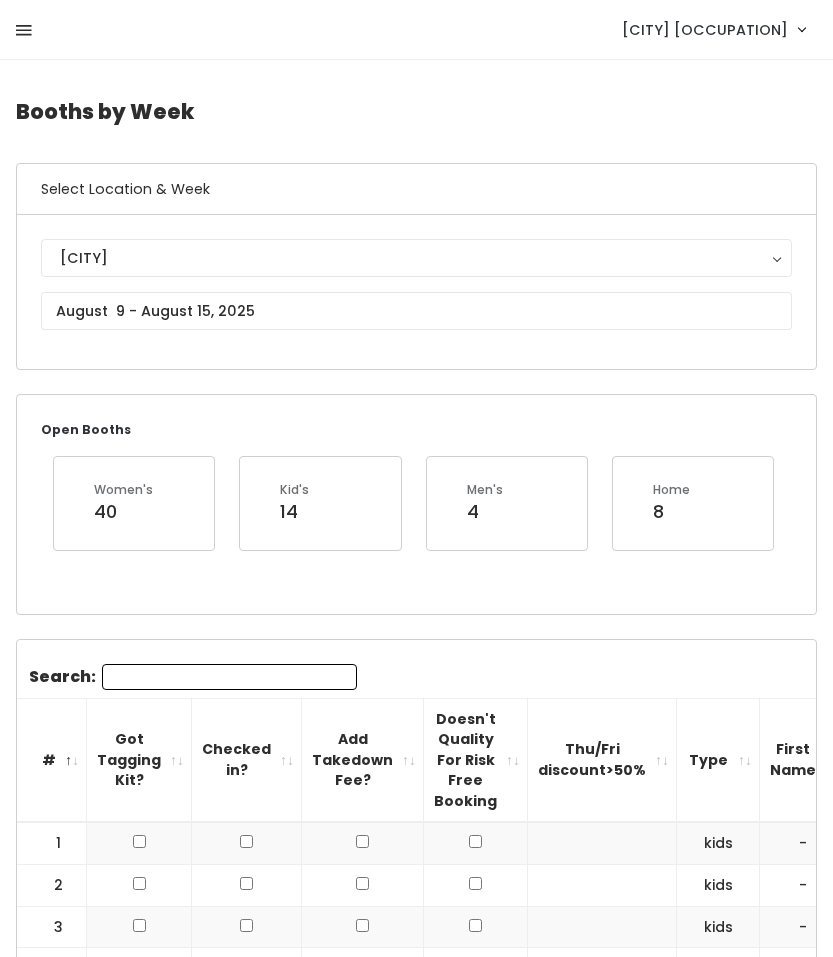 click at bounding box center [24, 31] 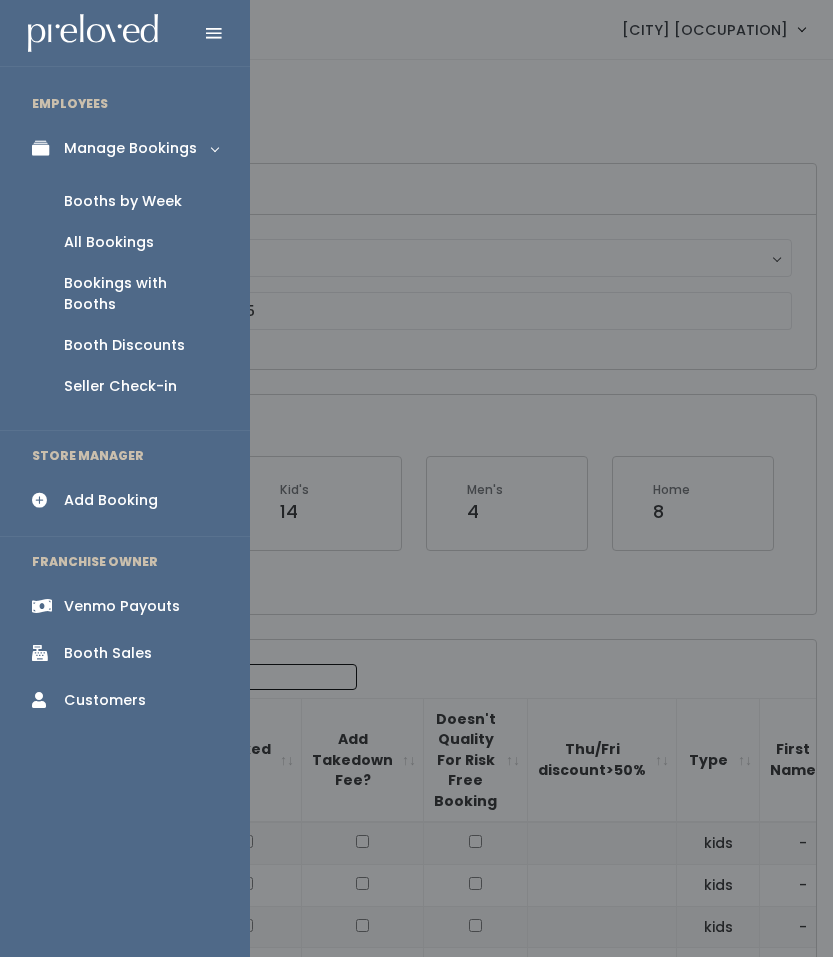 click at bounding box center (416, 478) 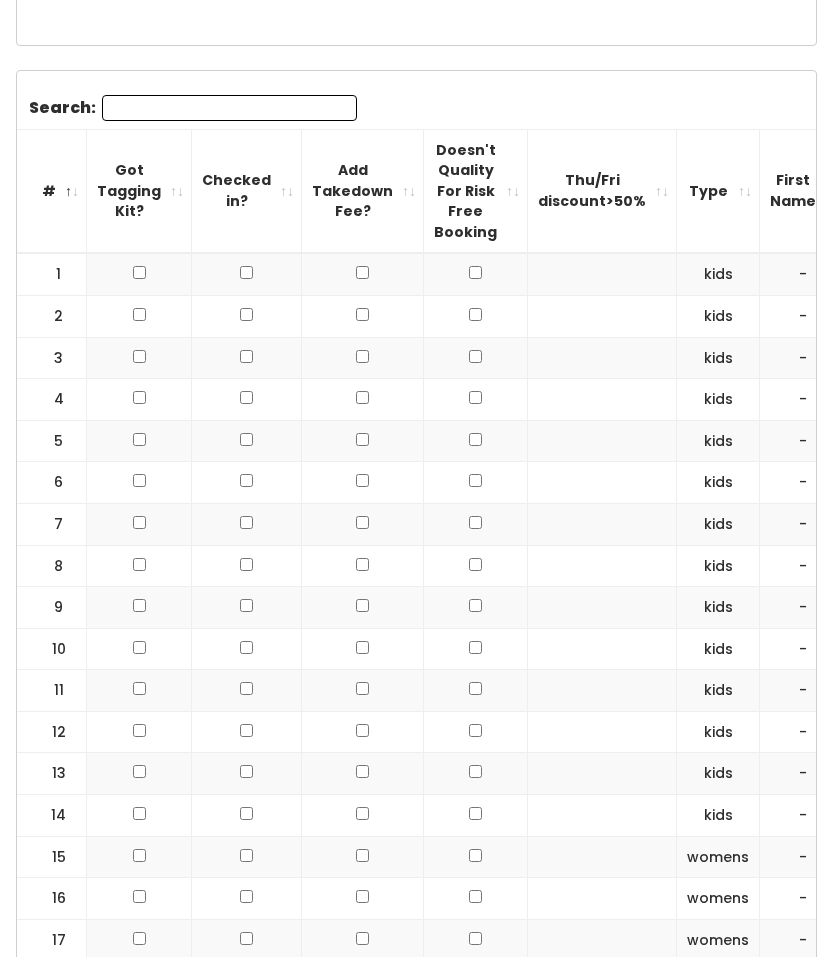 scroll, scrollTop: 0, scrollLeft: 0, axis: both 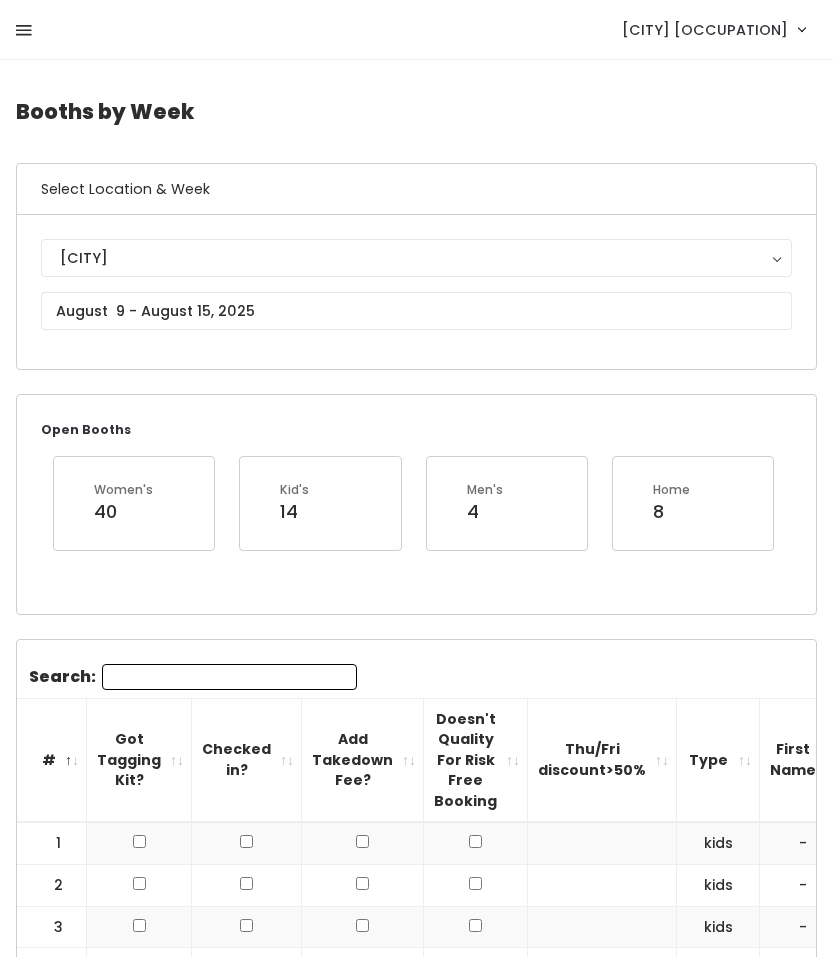 click at bounding box center [24, 31] 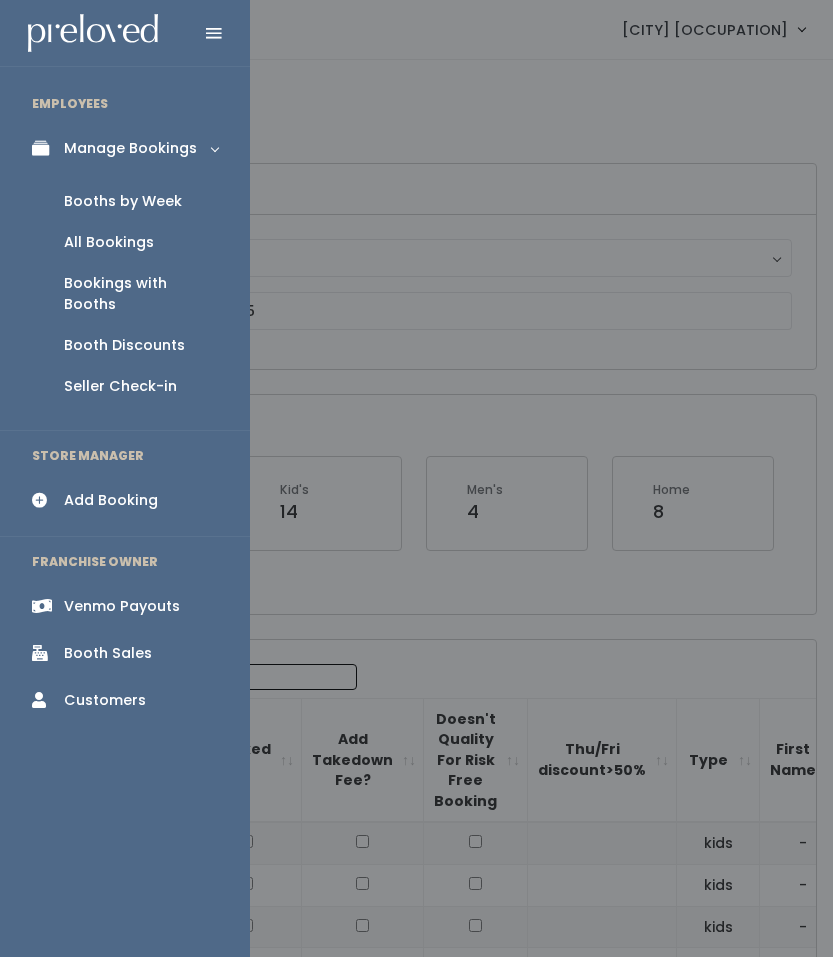 click at bounding box center [416, 478] 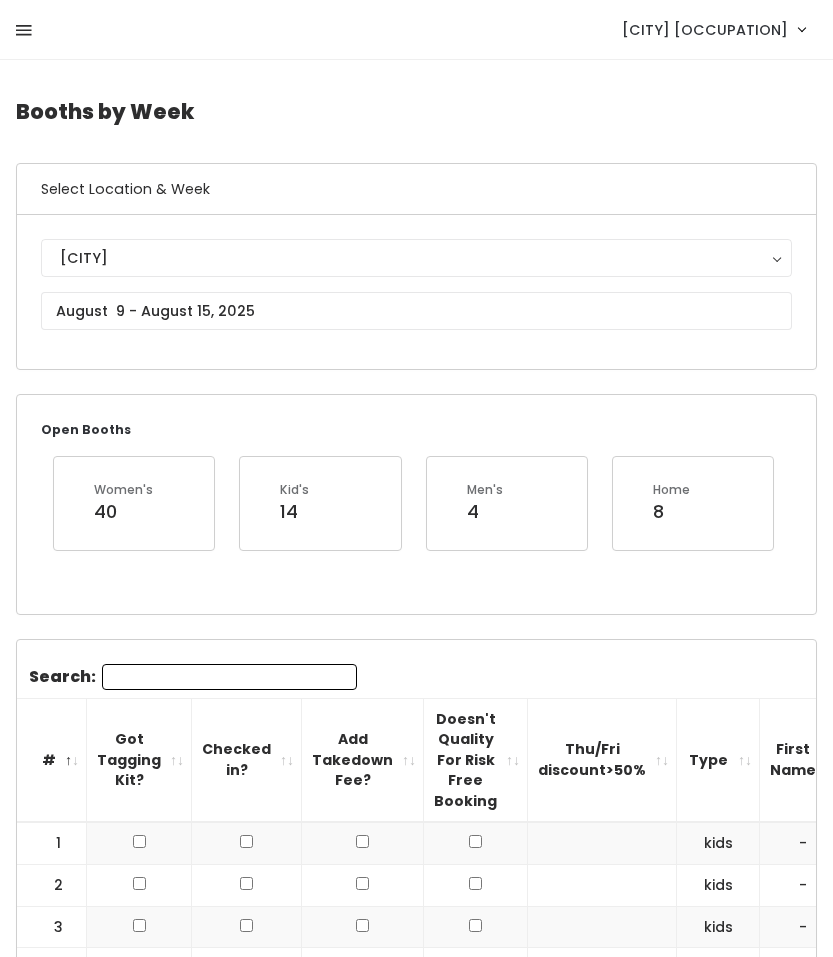 click at bounding box center [24, 30] 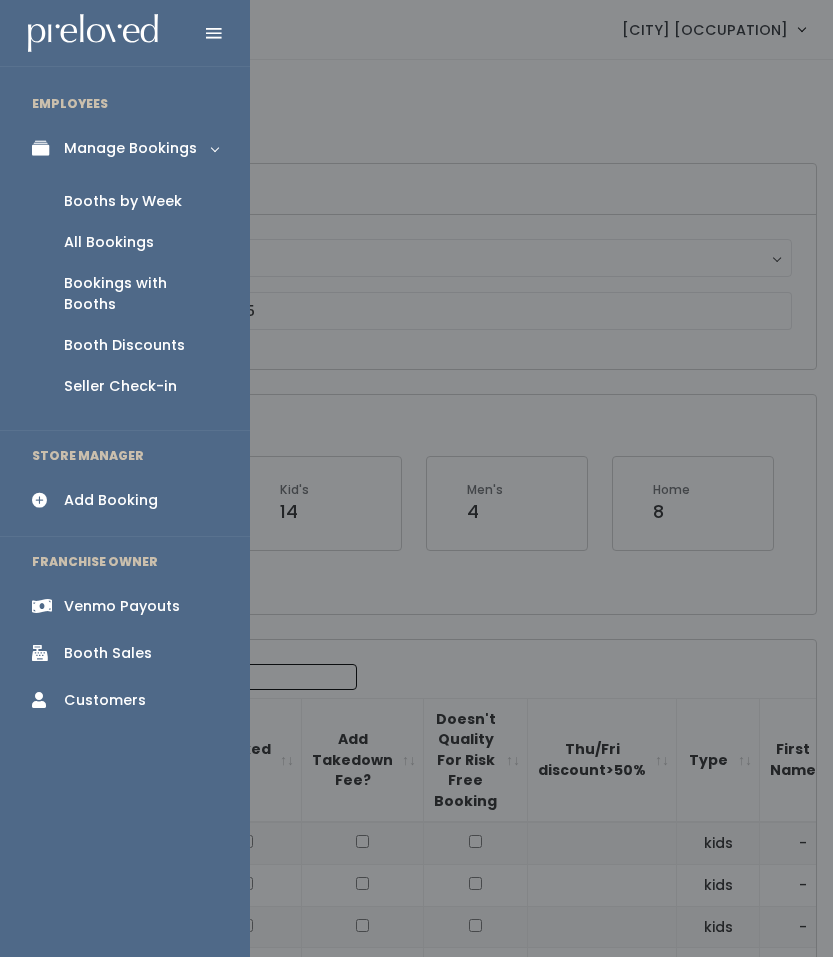 click on "Customers" at bounding box center (105, 700) 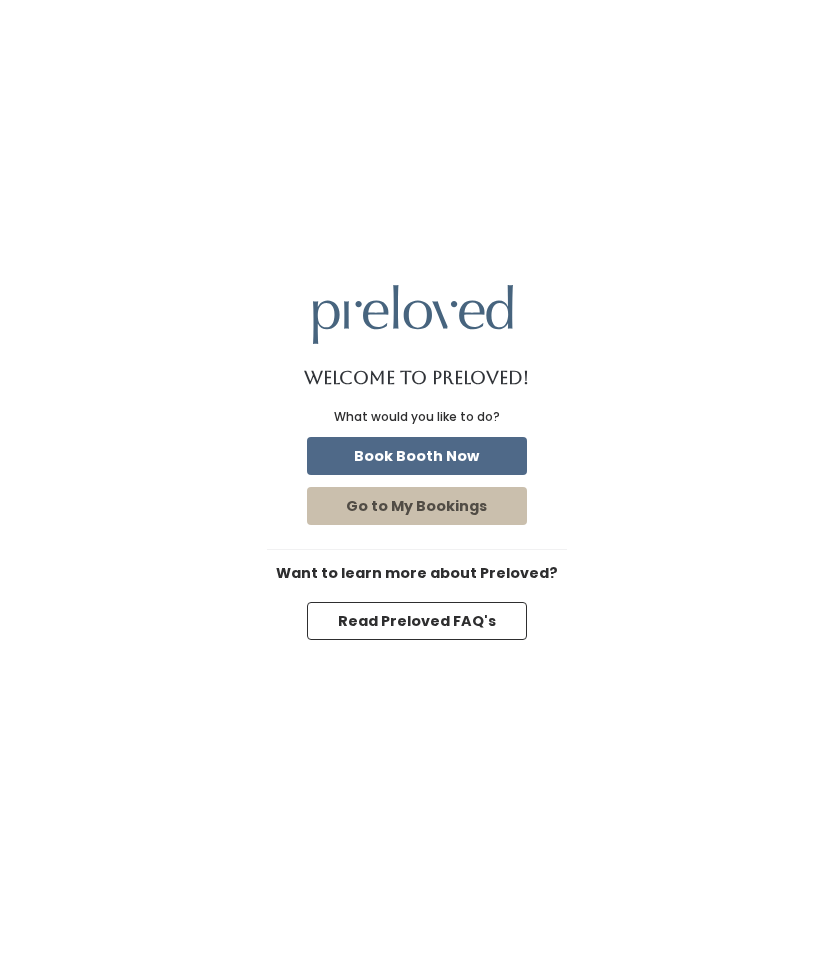 scroll, scrollTop: 0, scrollLeft: 0, axis: both 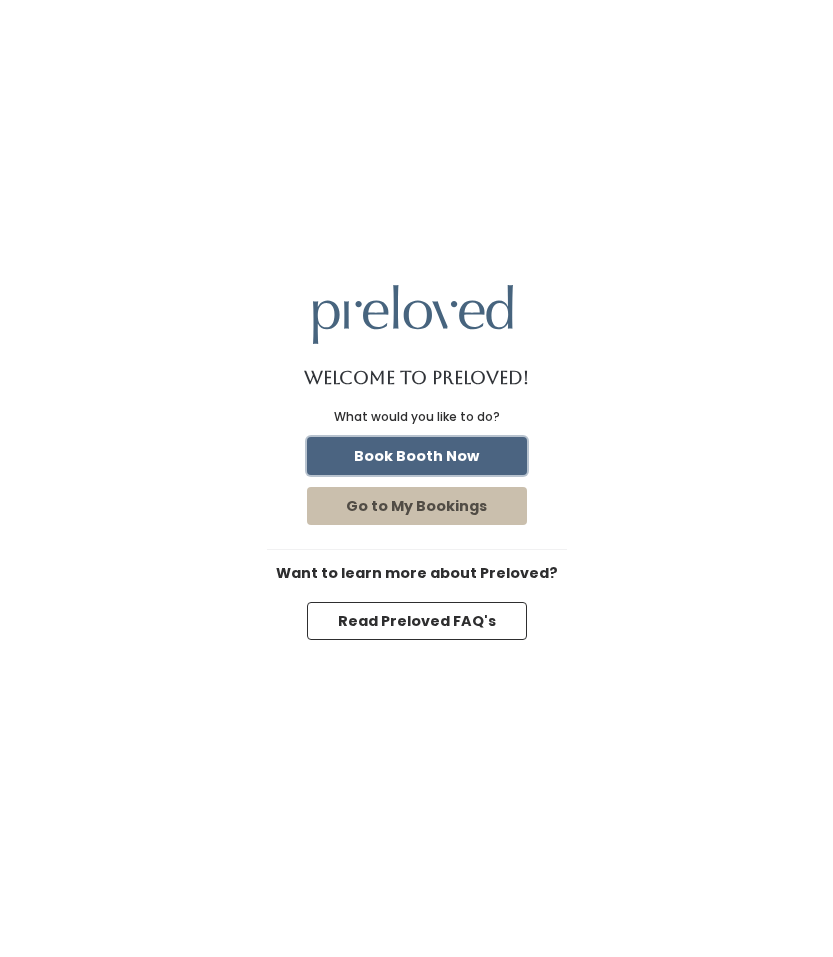 click on "Book Booth Now" at bounding box center (417, 456) 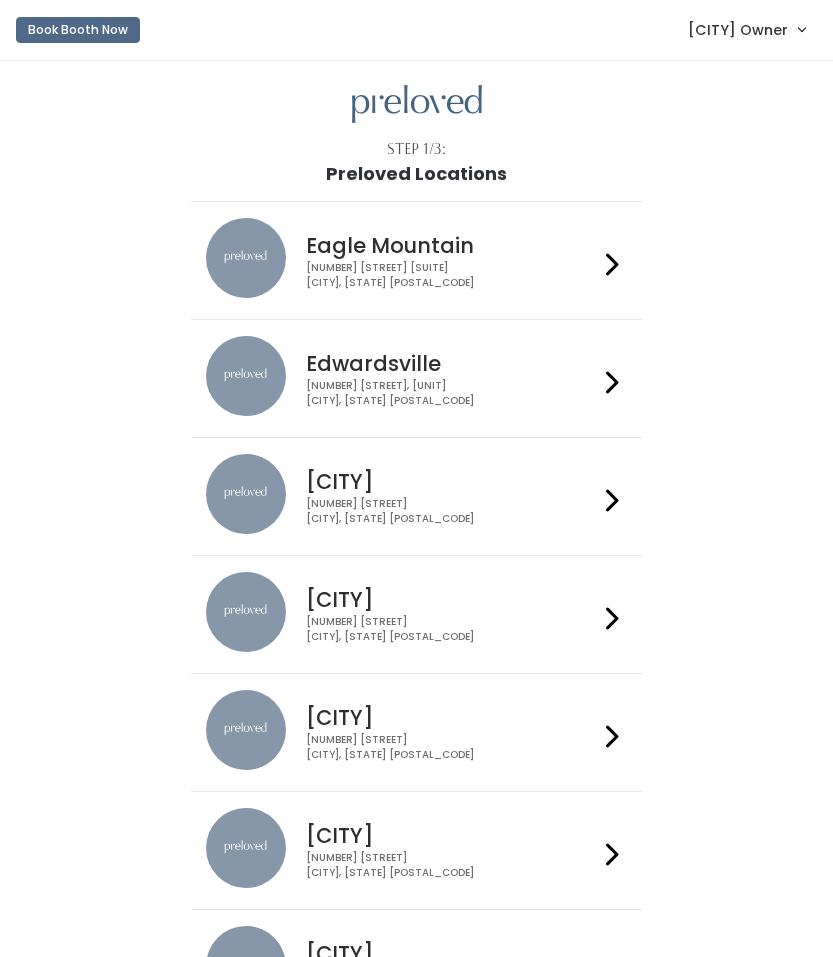 scroll, scrollTop: 0, scrollLeft: 0, axis: both 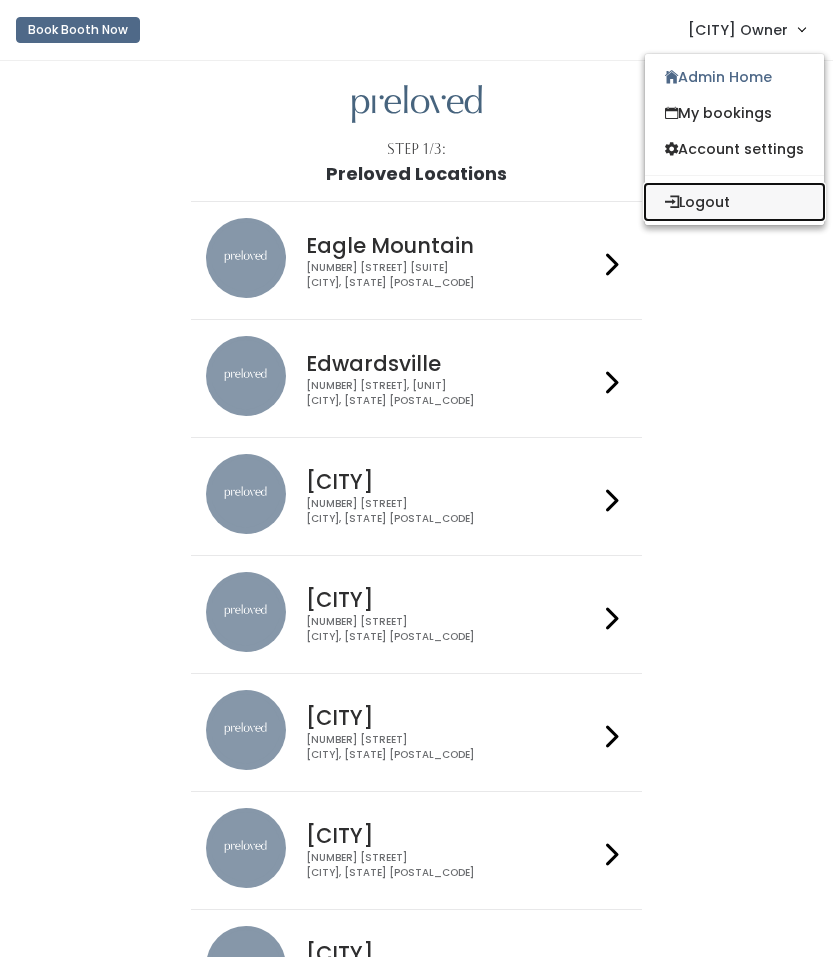 click on "Logout" at bounding box center (734, 202) 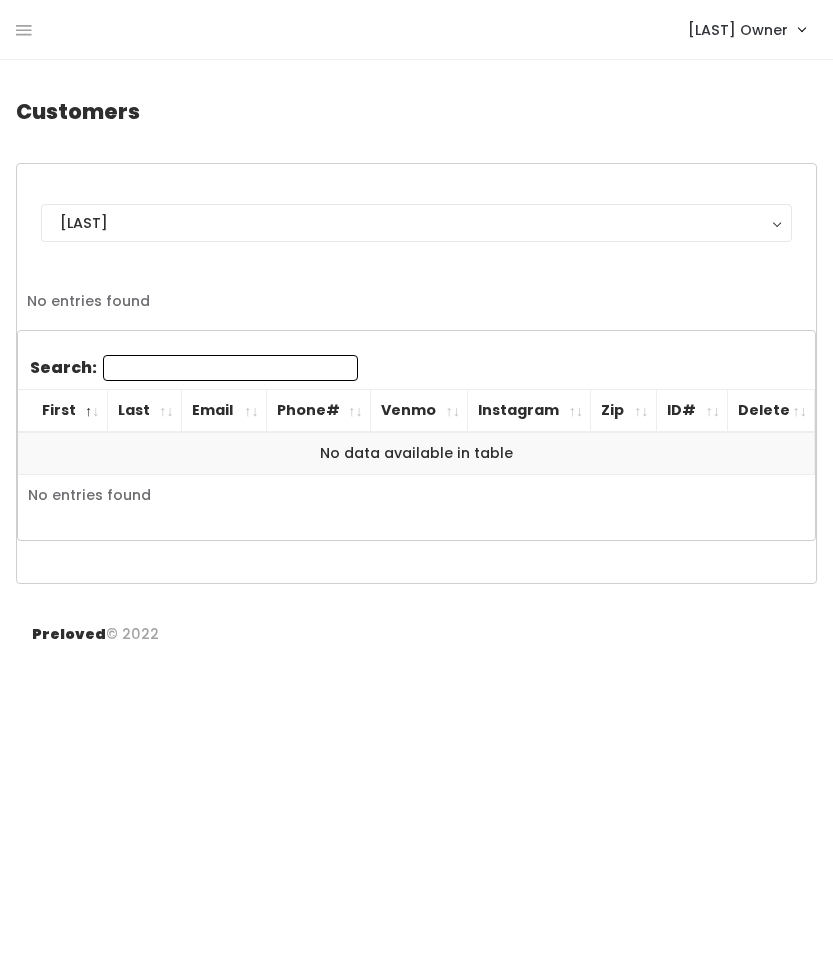 scroll, scrollTop: 0, scrollLeft: 0, axis: both 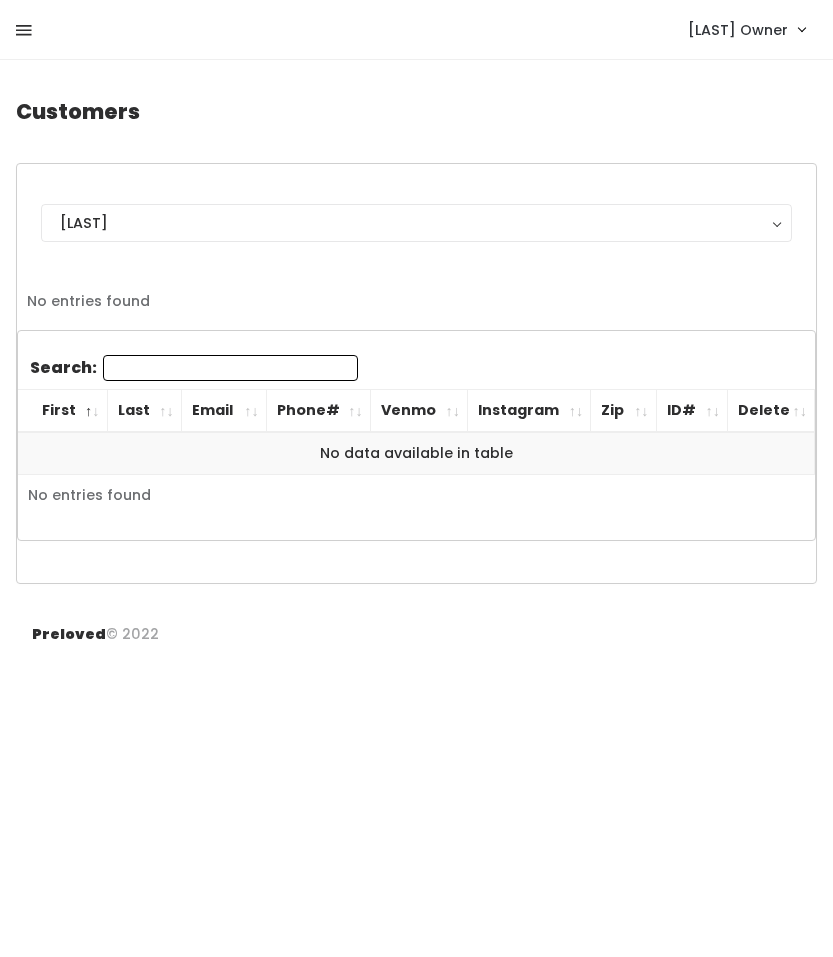 click at bounding box center [24, 31] 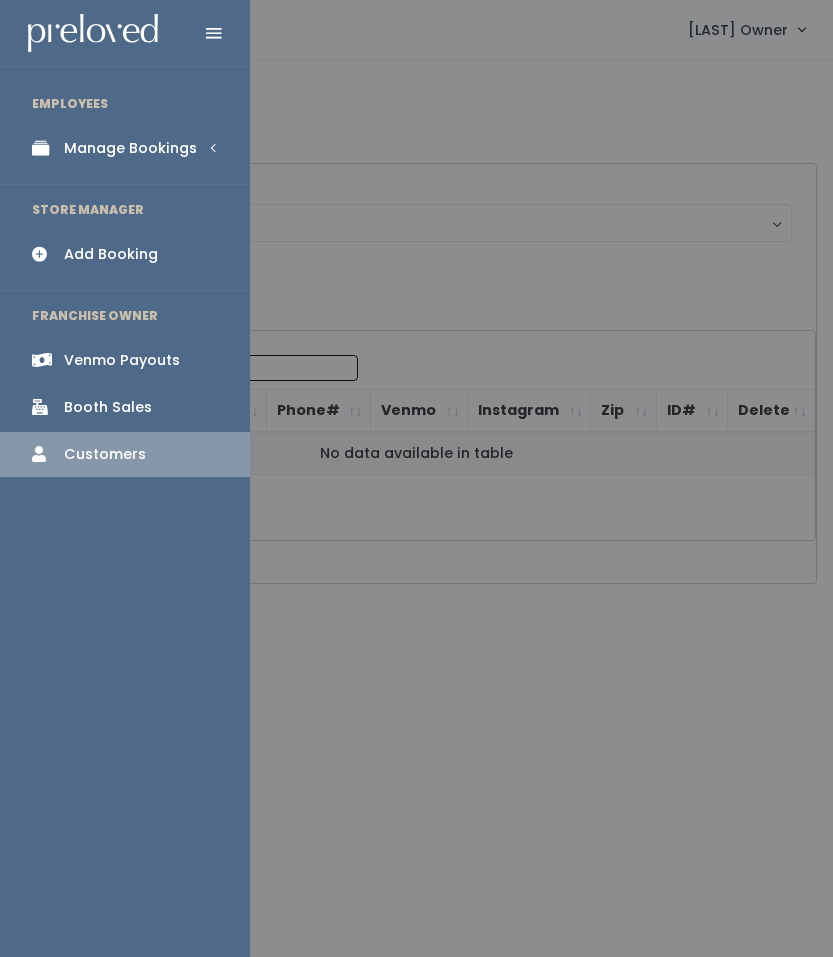 click on "Manage Bookings" at bounding box center [130, 148] 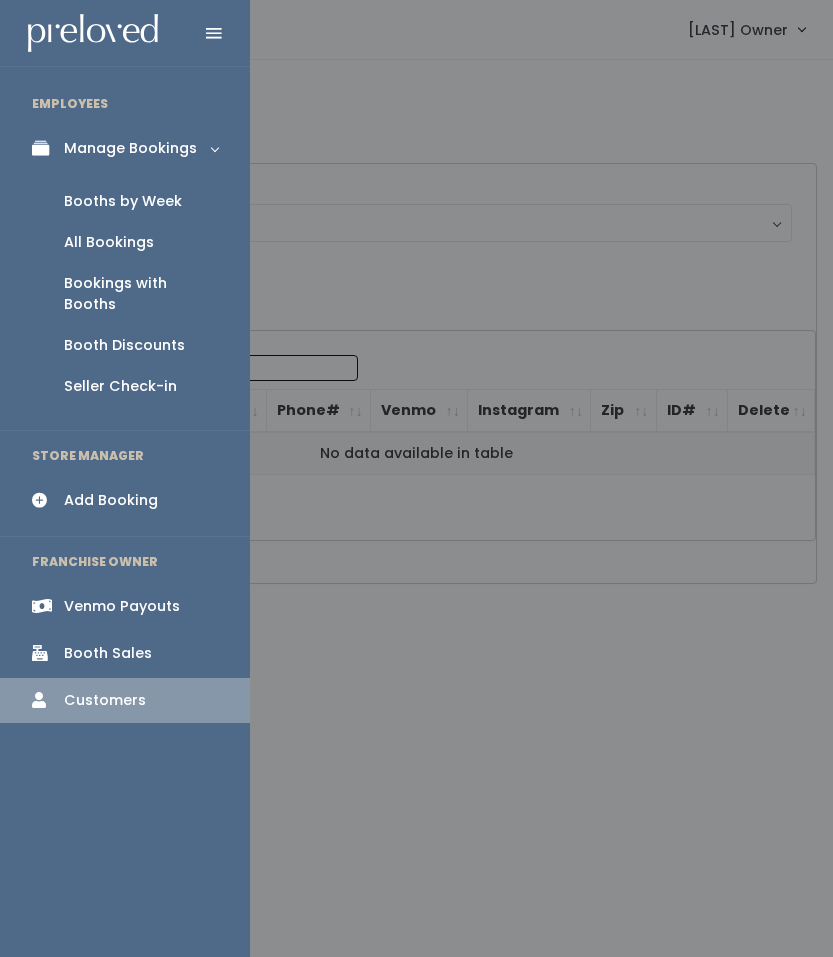 click on "Booths by Week" at bounding box center [125, 201] 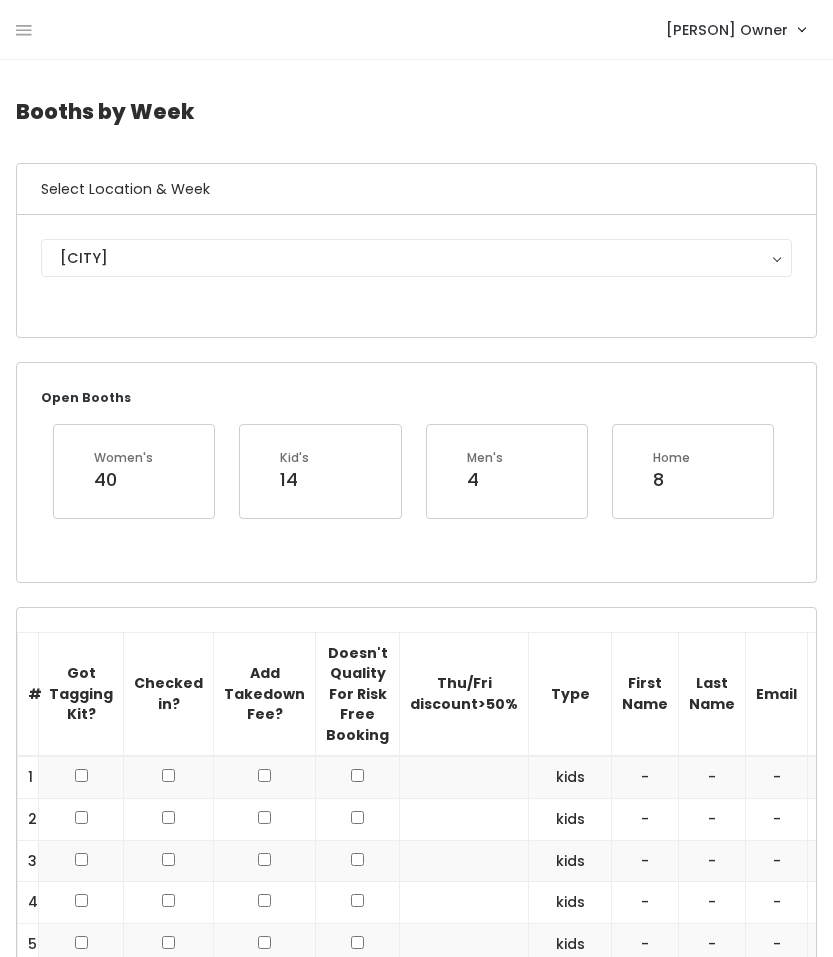 scroll, scrollTop: 0, scrollLeft: 0, axis: both 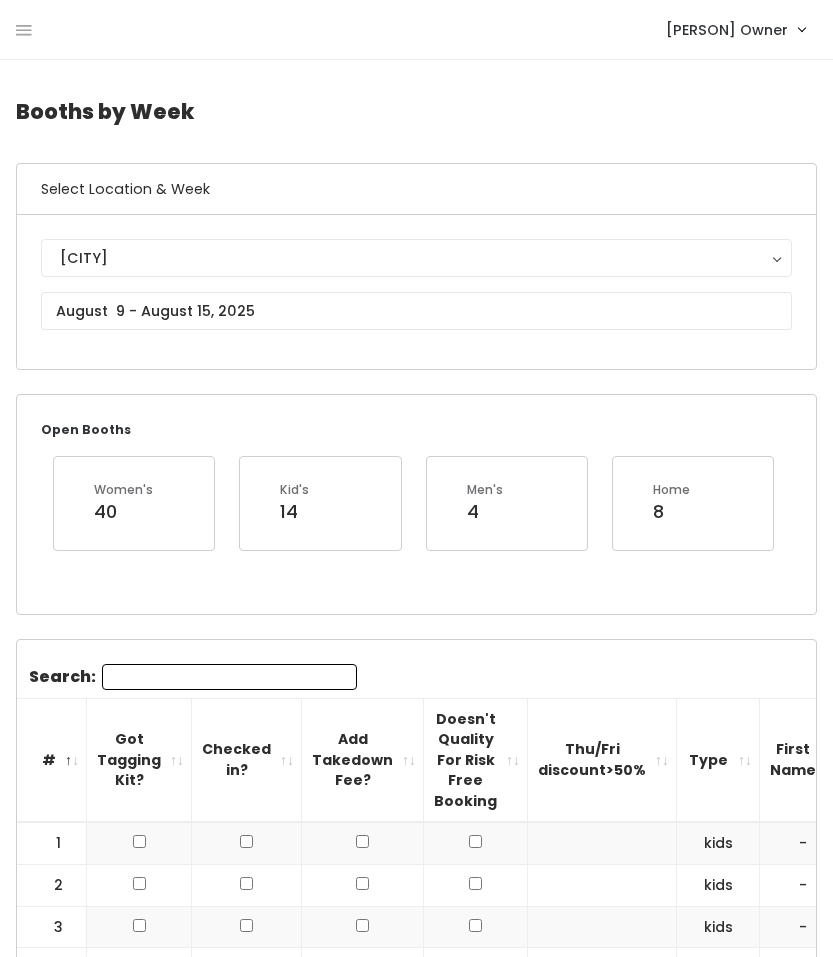 click on "Holladay Owner" at bounding box center (727, 30) 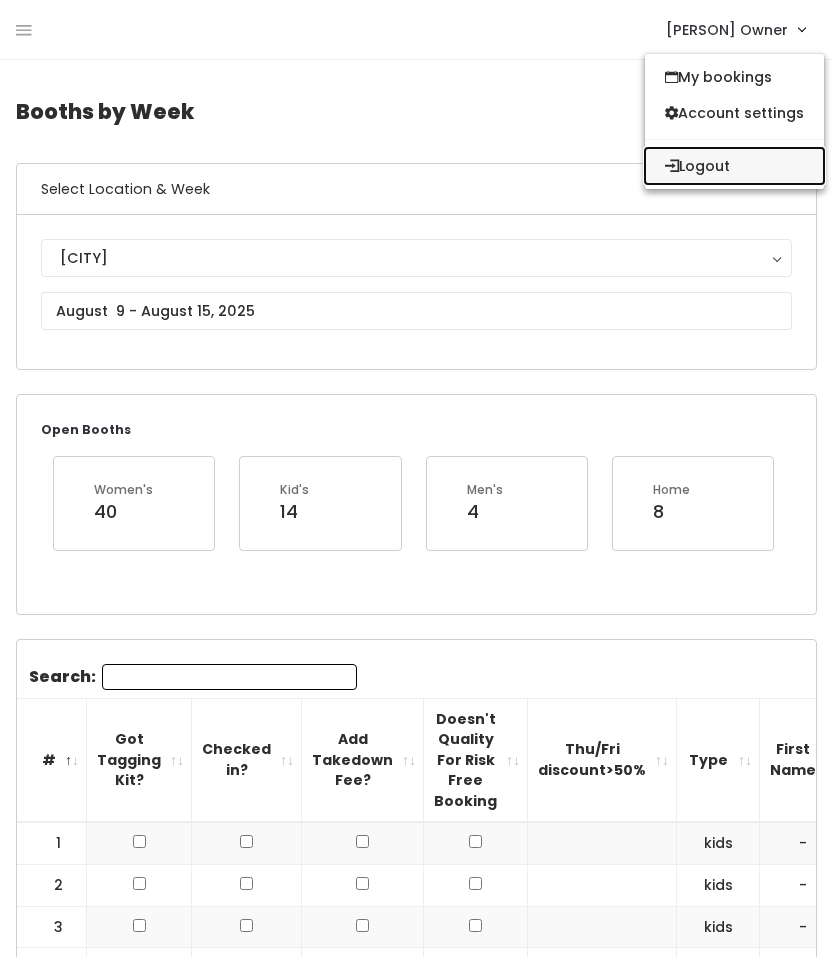 click on "Logout" at bounding box center [734, 166] 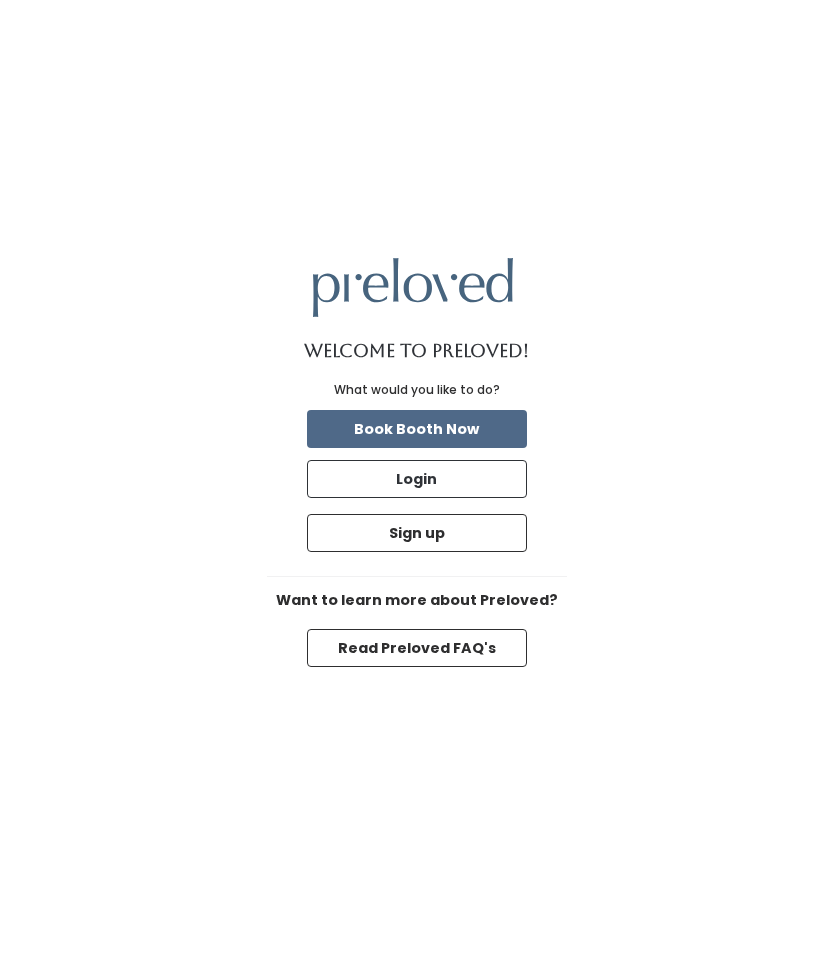 scroll, scrollTop: 0, scrollLeft: 0, axis: both 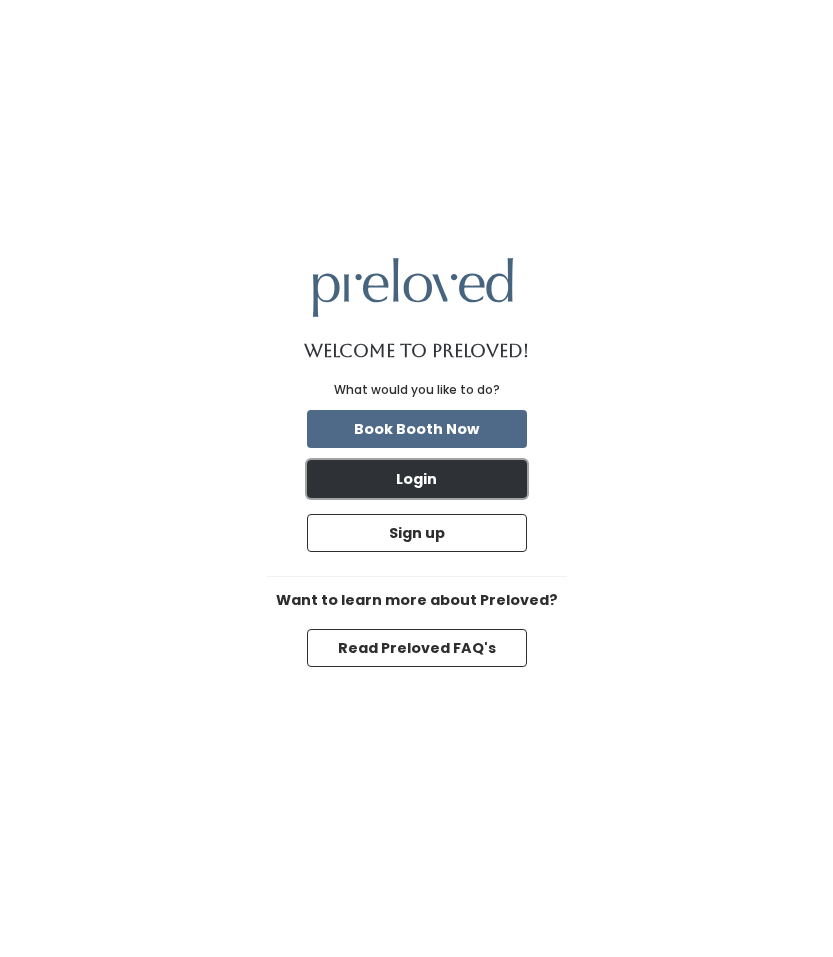 click on "Login" at bounding box center [417, 479] 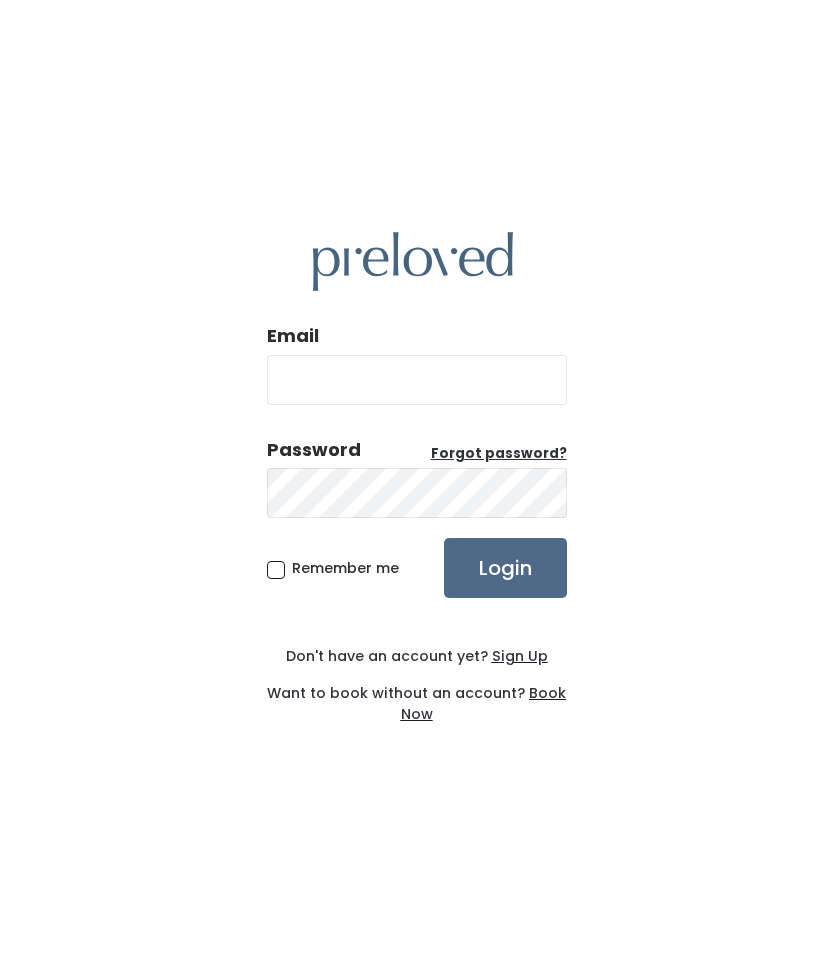 scroll, scrollTop: 0, scrollLeft: 0, axis: both 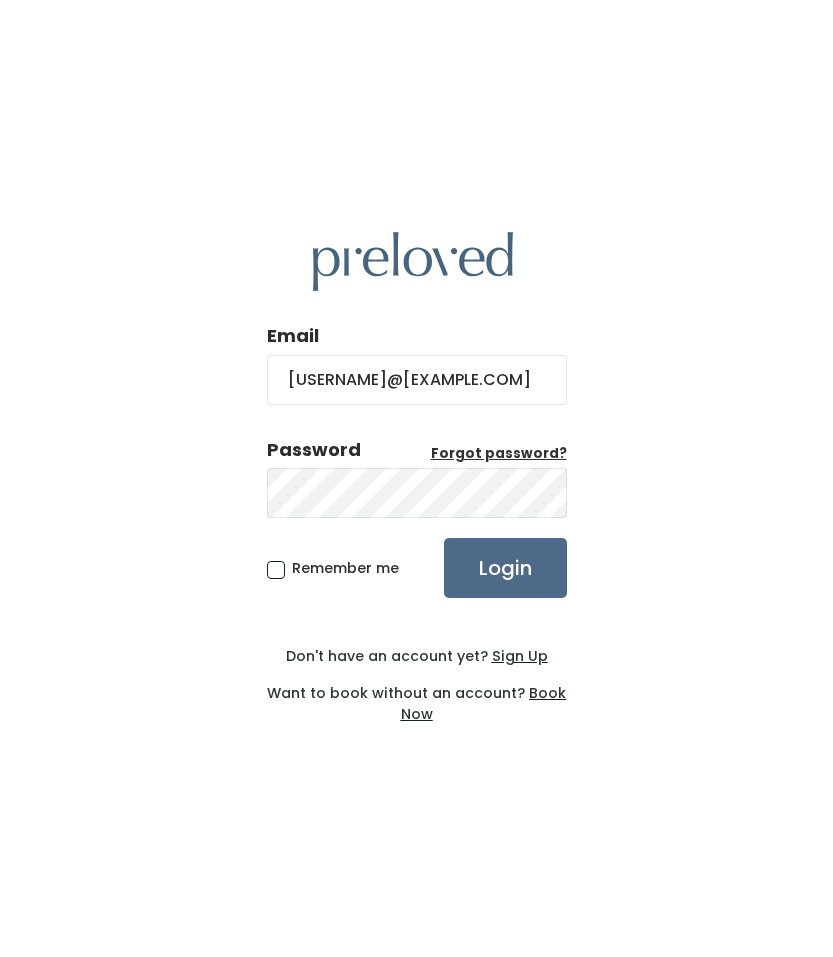 type on "[USERNAME]@[EXAMPLE.COM]" 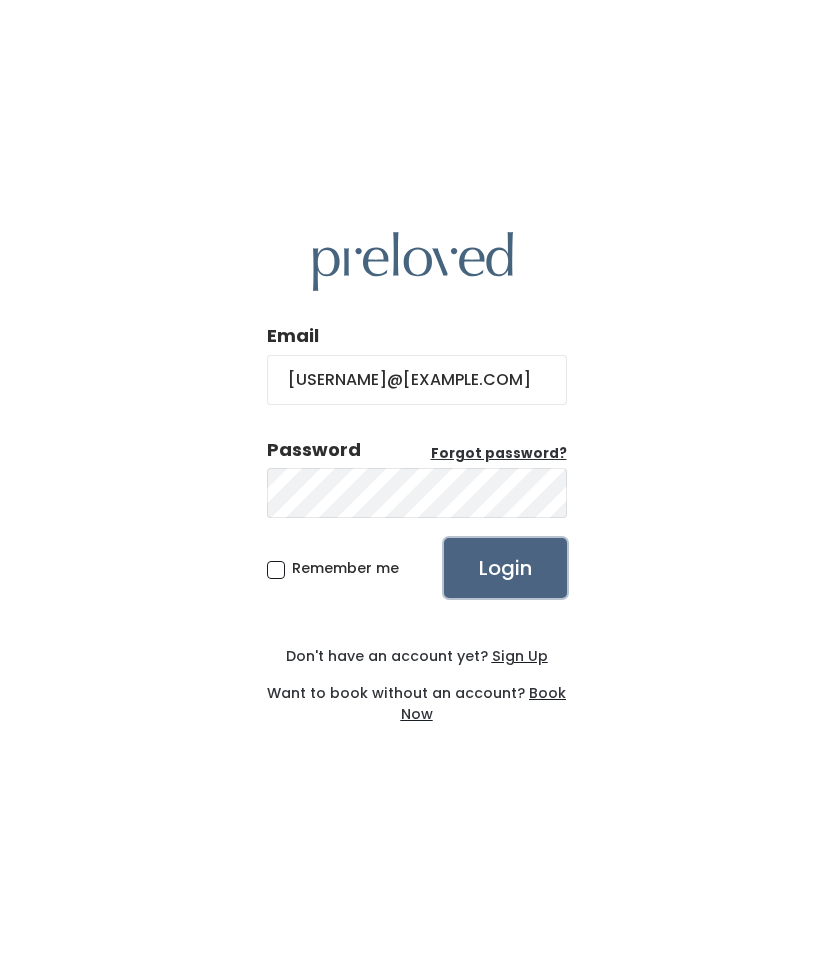 click on "Login" at bounding box center (505, 568) 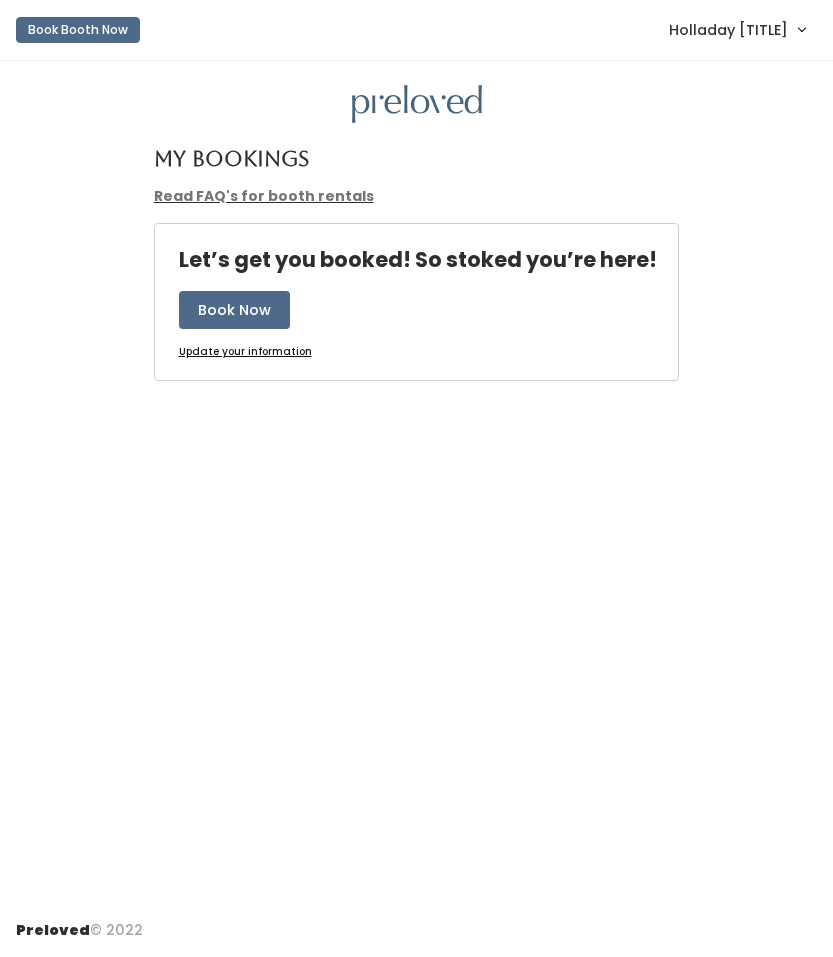 scroll, scrollTop: 0, scrollLeft: 0, axis: both 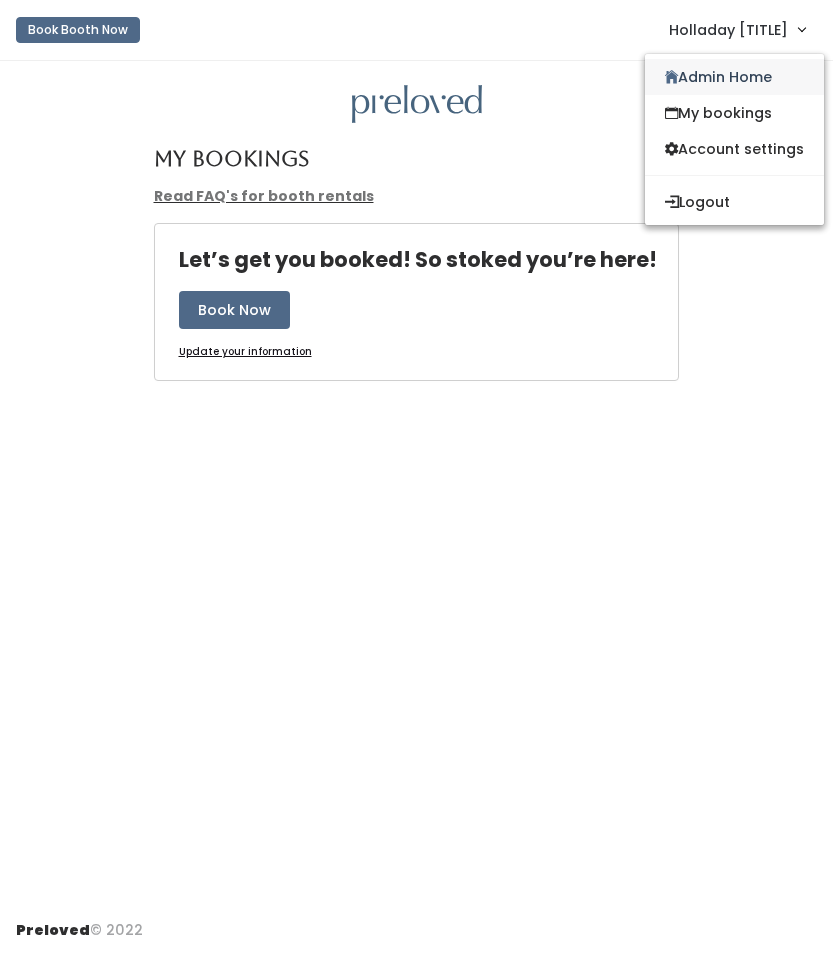 click on "Admin Home" at bounding box center [734, 77] 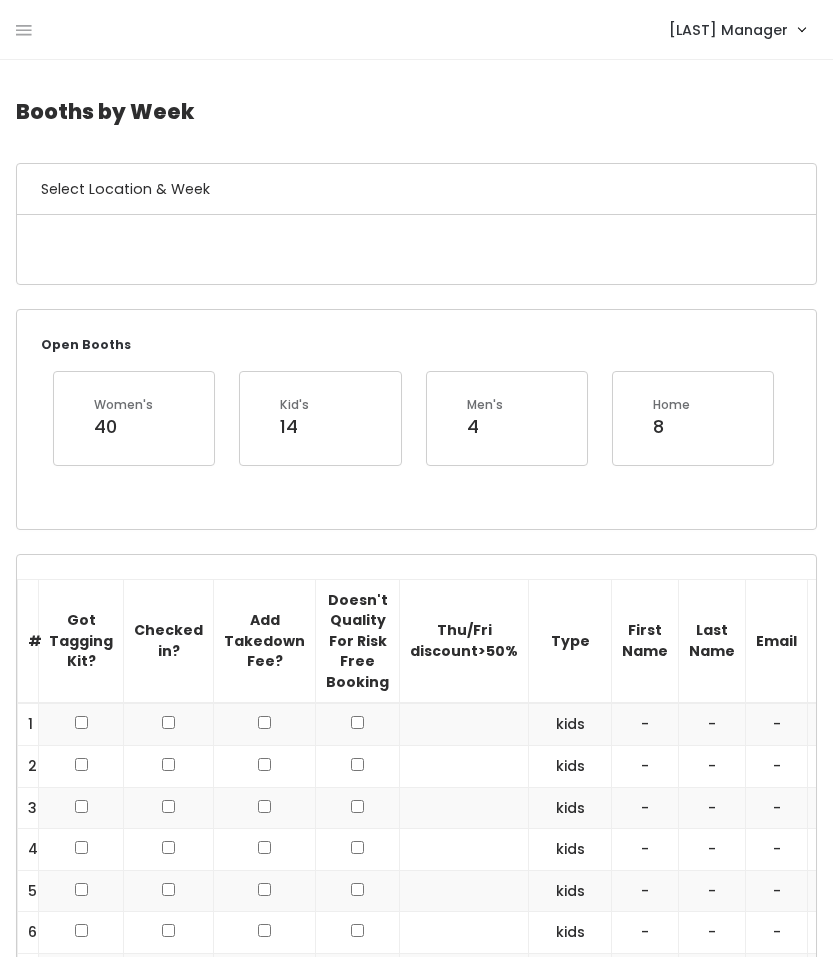 scroll, scrollTop: 0, scrollLeft: 0, axis: both 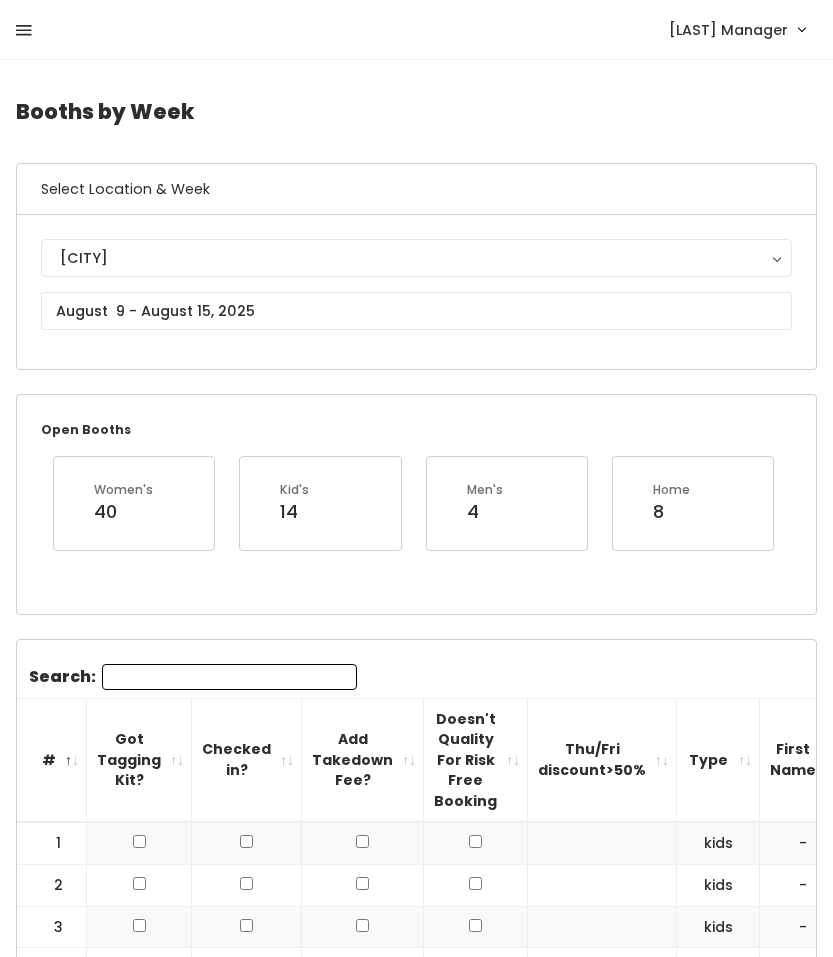 click at bounding box center [24, 31] 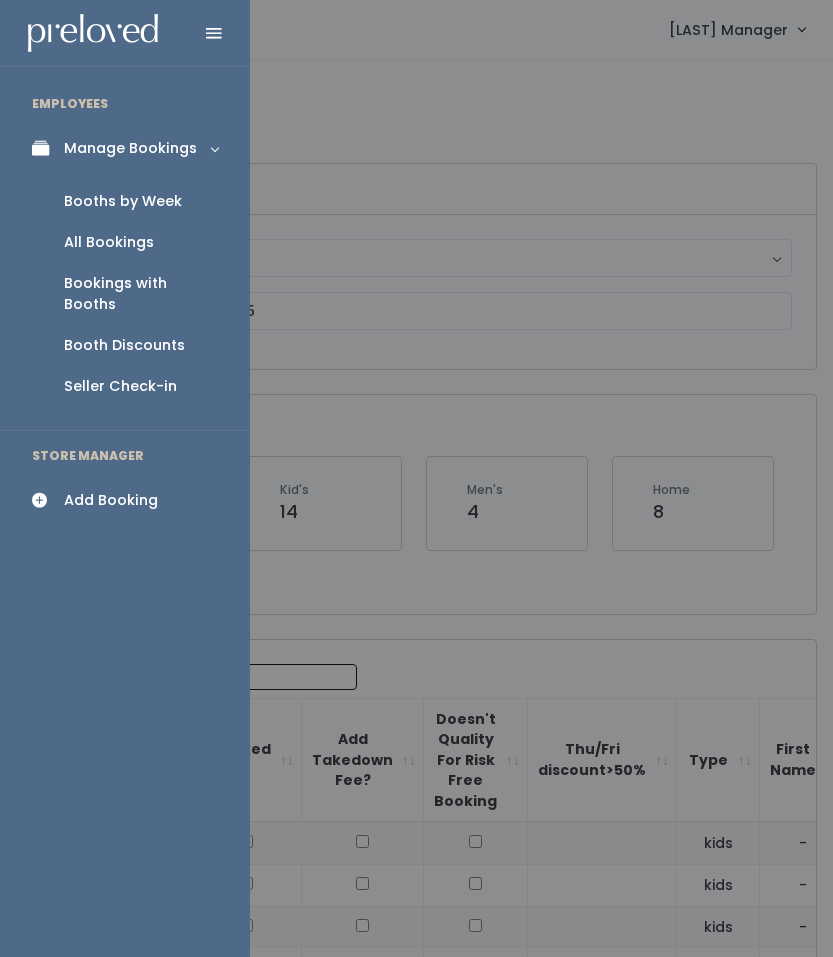 click at bounding box center [416, 478] 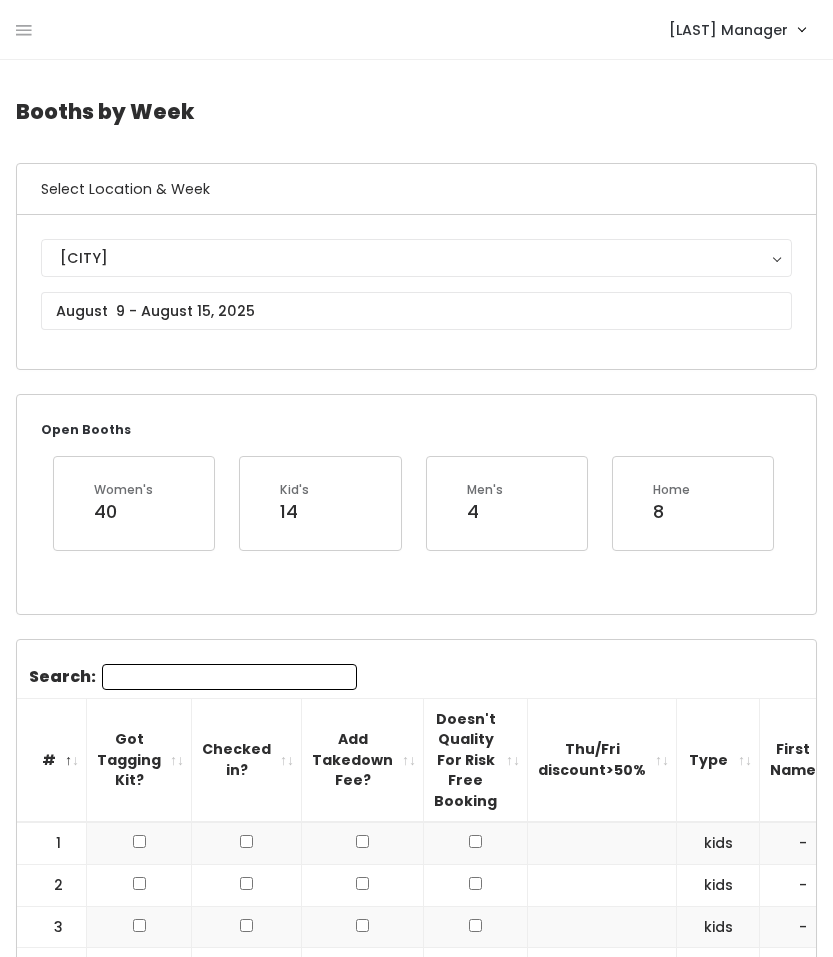 click on "Holladay Manager" at bounding box center (728, 30) 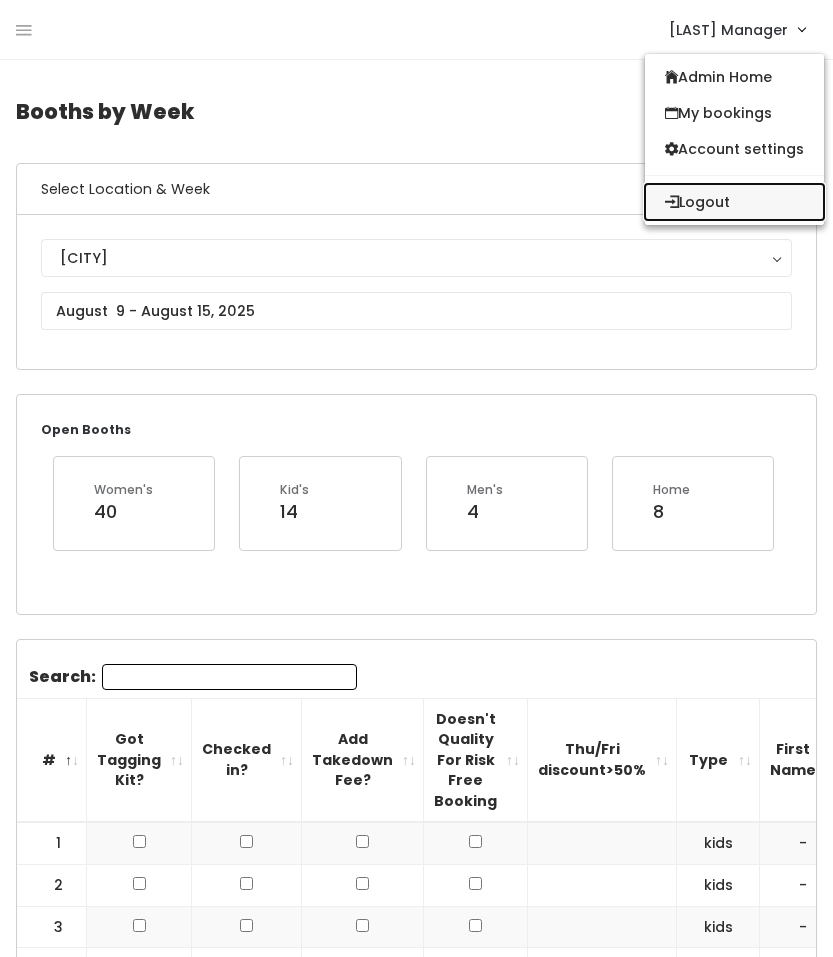 click on "Logout" at bounding box center (734, 202) 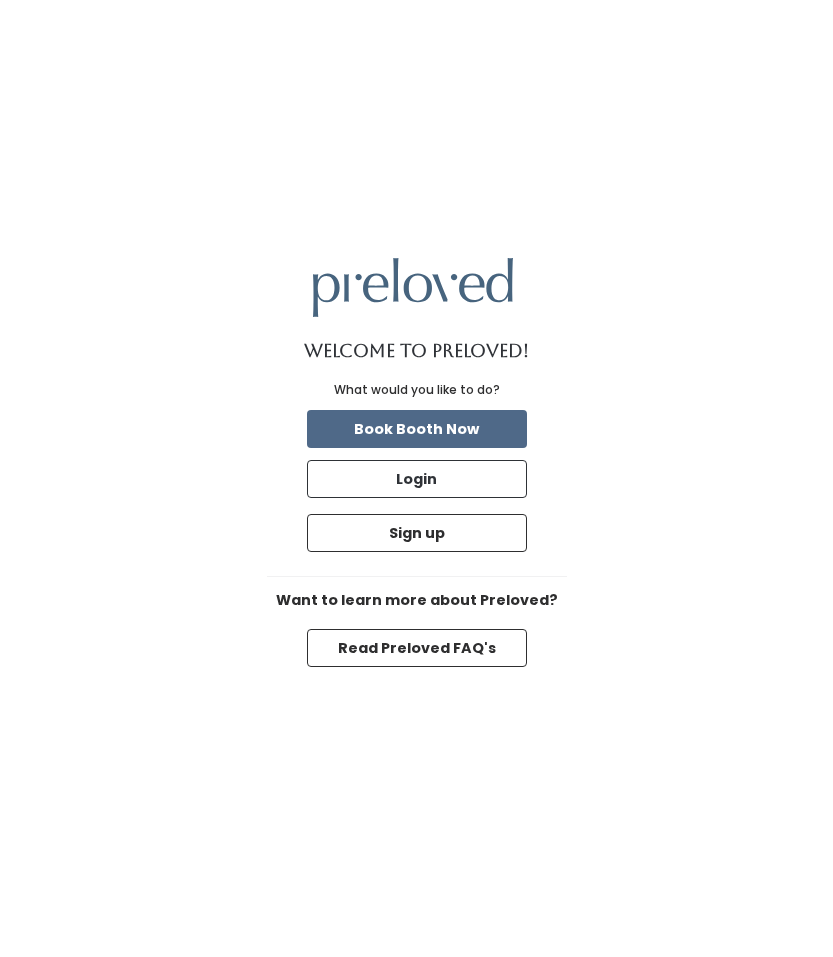 scroll, scrollTop: 0, scrollLeft: 0, axis: both 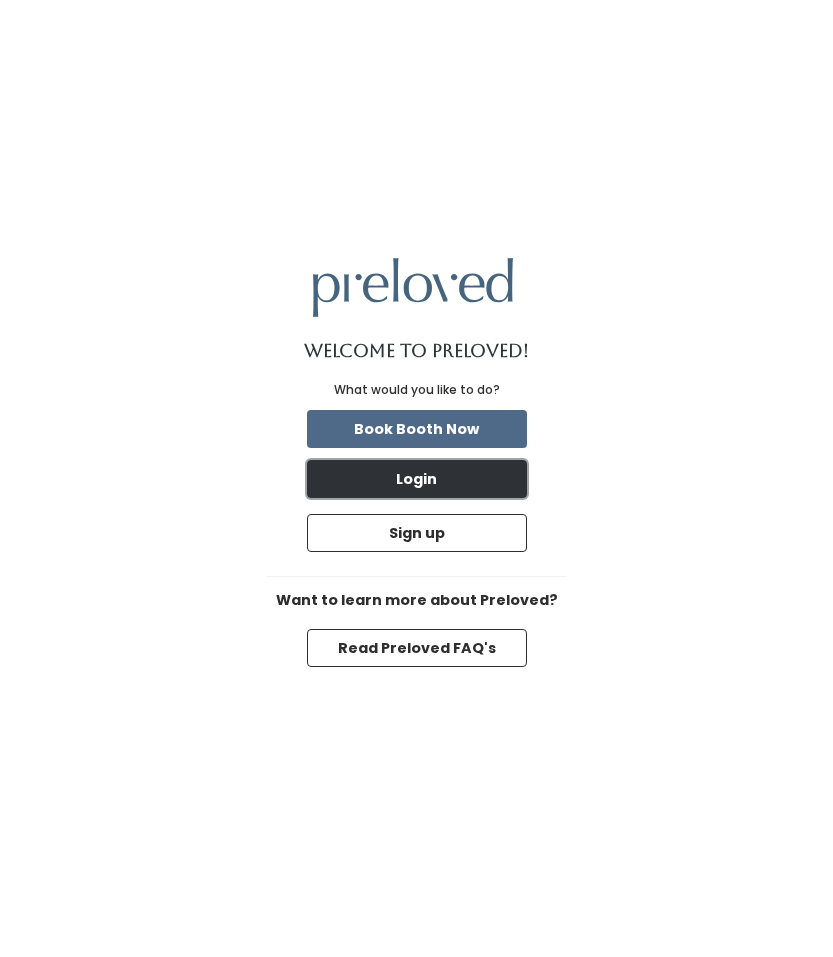click on "Login" at bounding box center (417, 479) 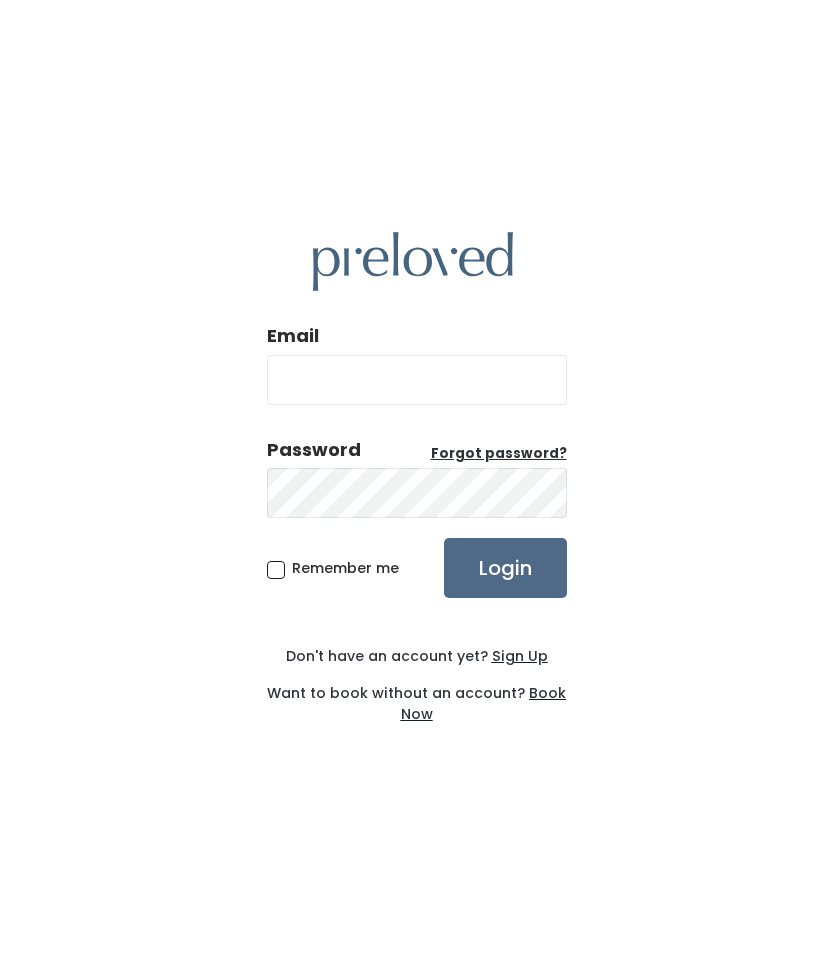 scroll, scrollTop: 0, scrollLeft: 0, axis: both 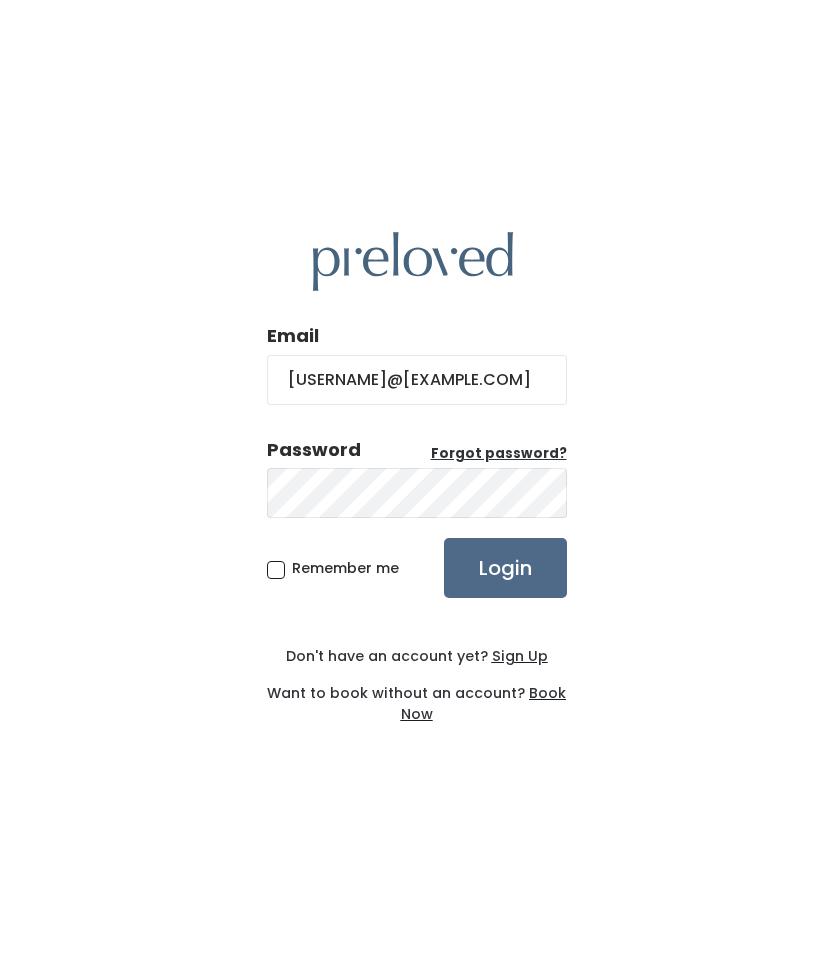 type on "danwjones22@gmail.co" 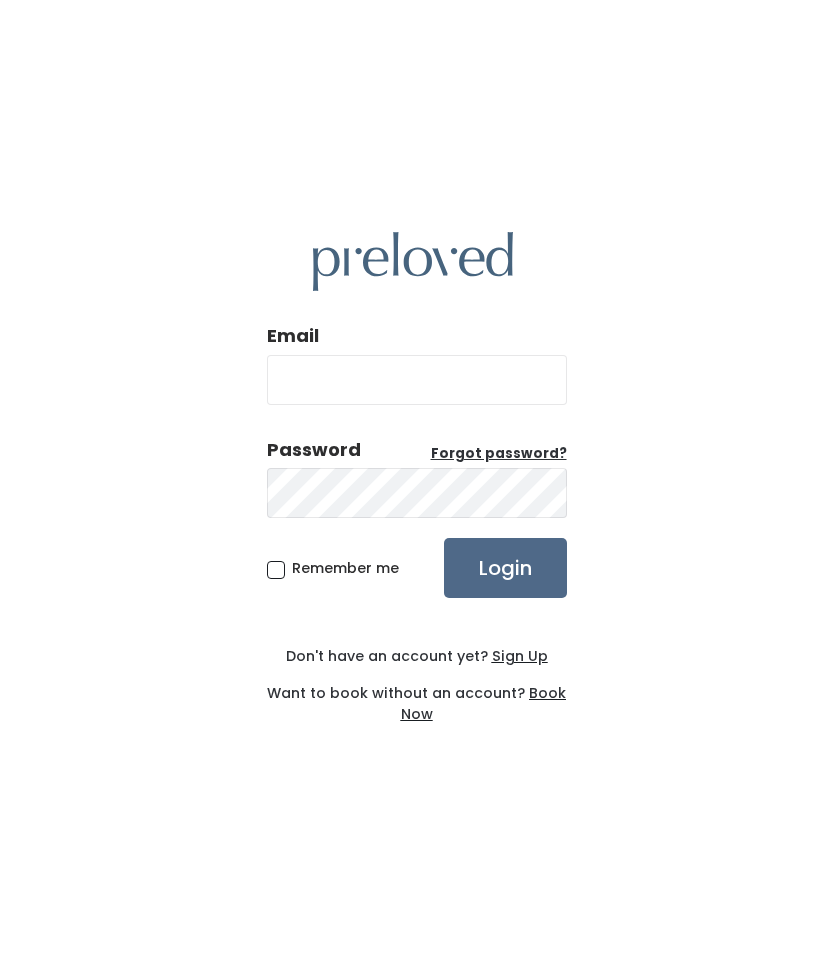 type on "PreLovesHolladay1001!"" 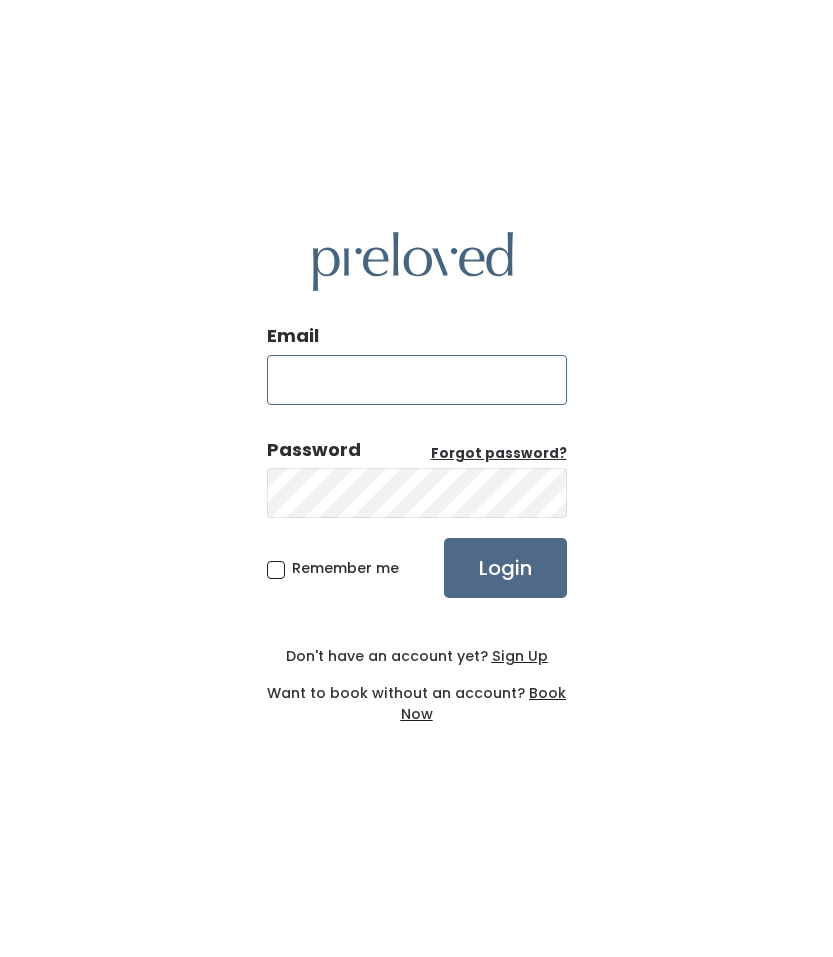 click on "Email" at bounding box center [417, 380] 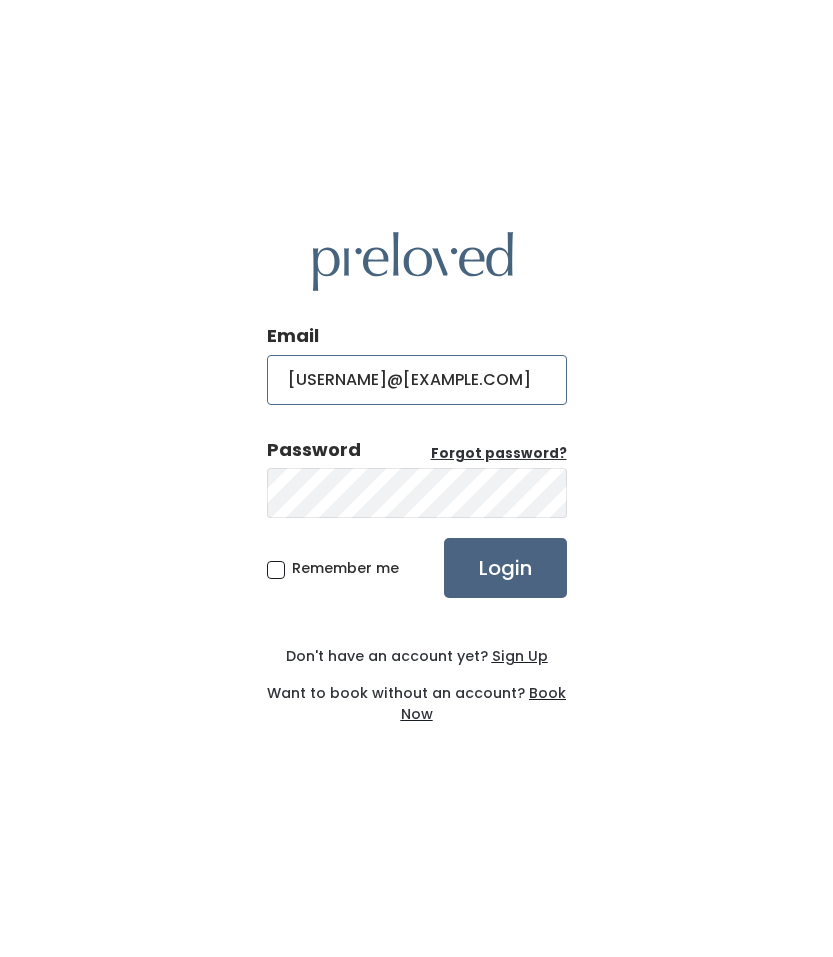 type on "holladay.store@preloved.love" 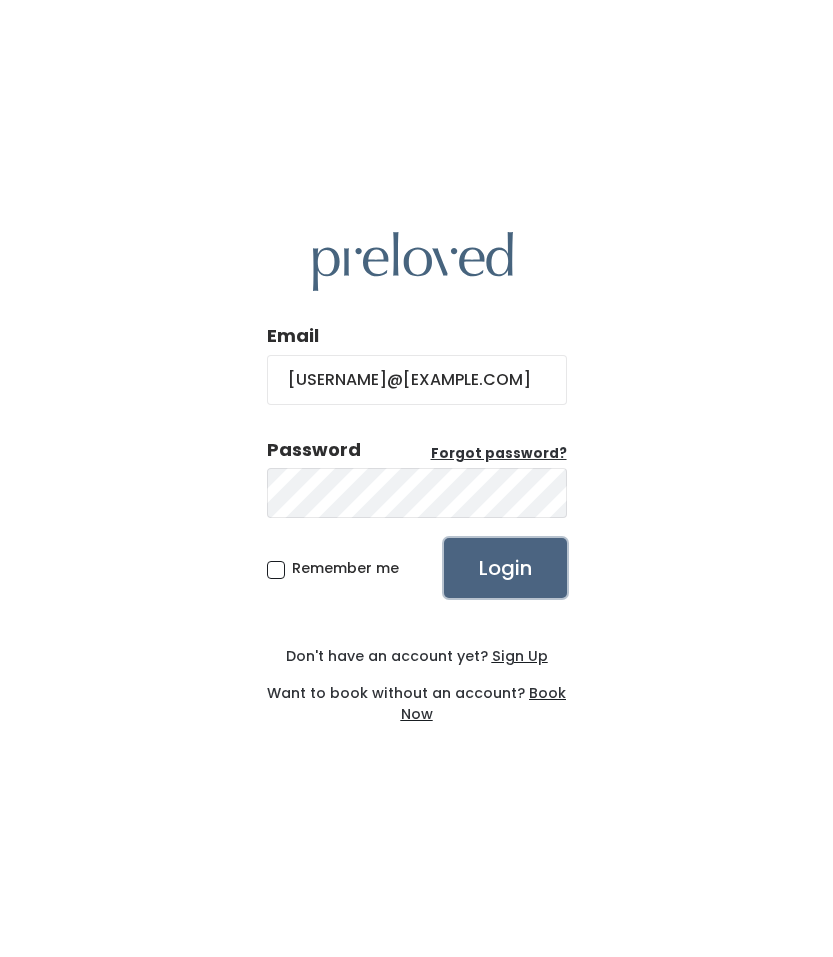click on "Login" at bounding box center (505, 568) 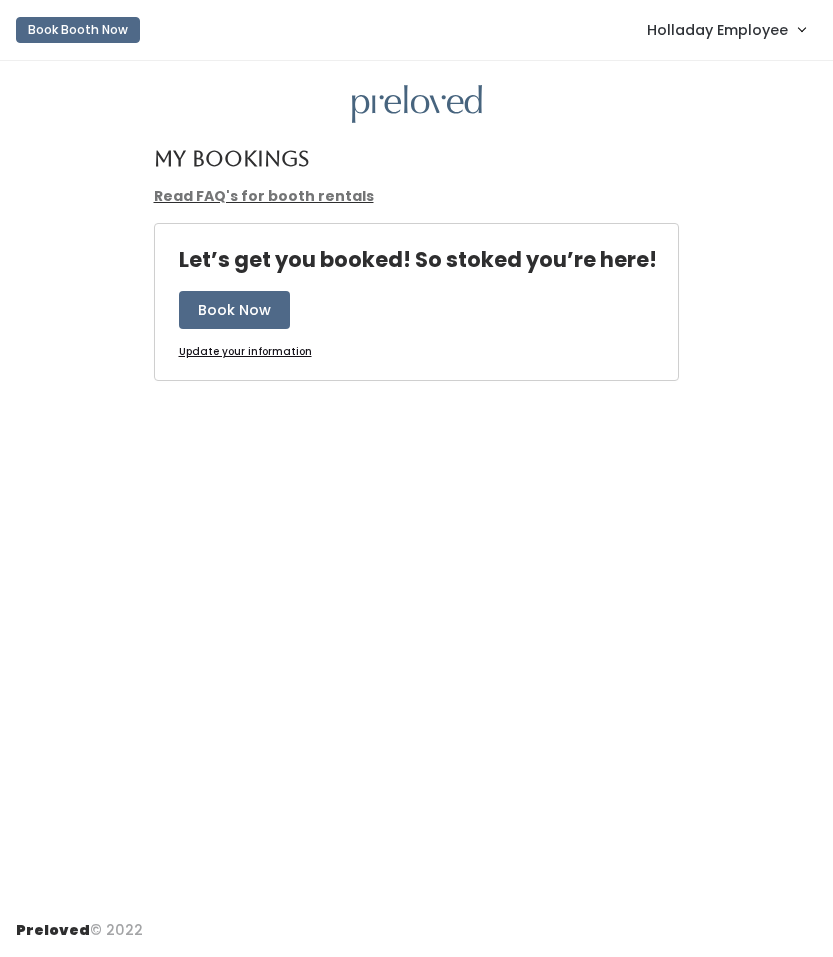 scroll, scrollTop: 0, scrollLeft: 0, axis: both 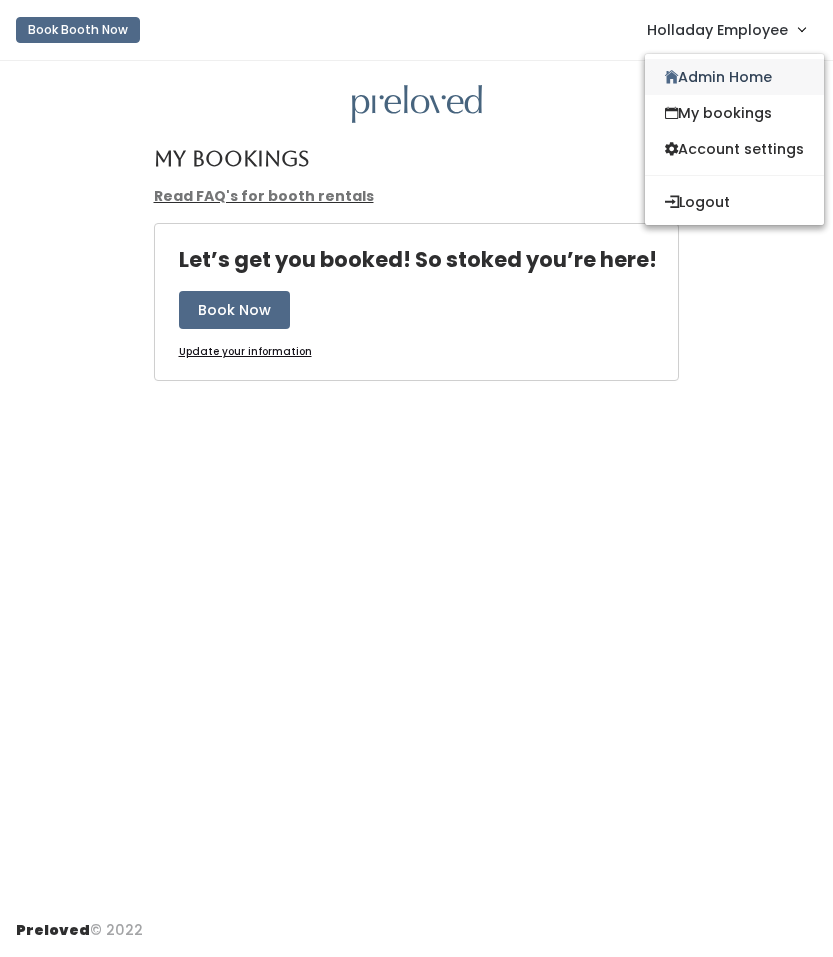 click on "Admin Home" at bounding box center [734, 77] 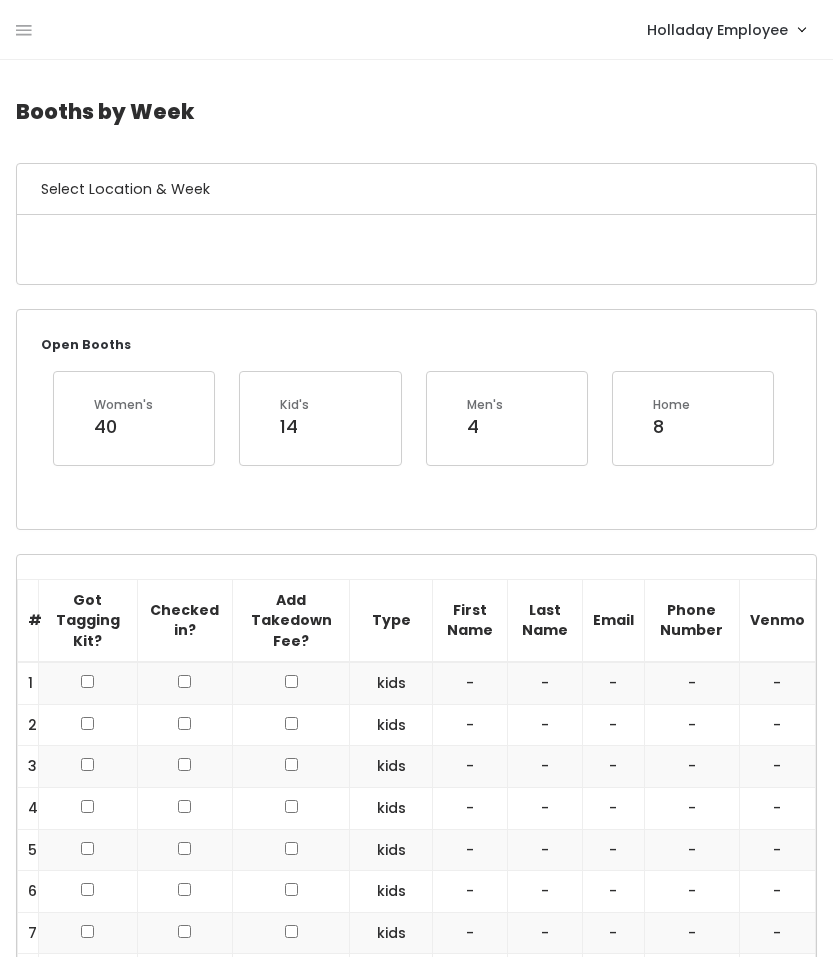 scroll, scrollTop: 0, scrollLeft: 0, axis: both 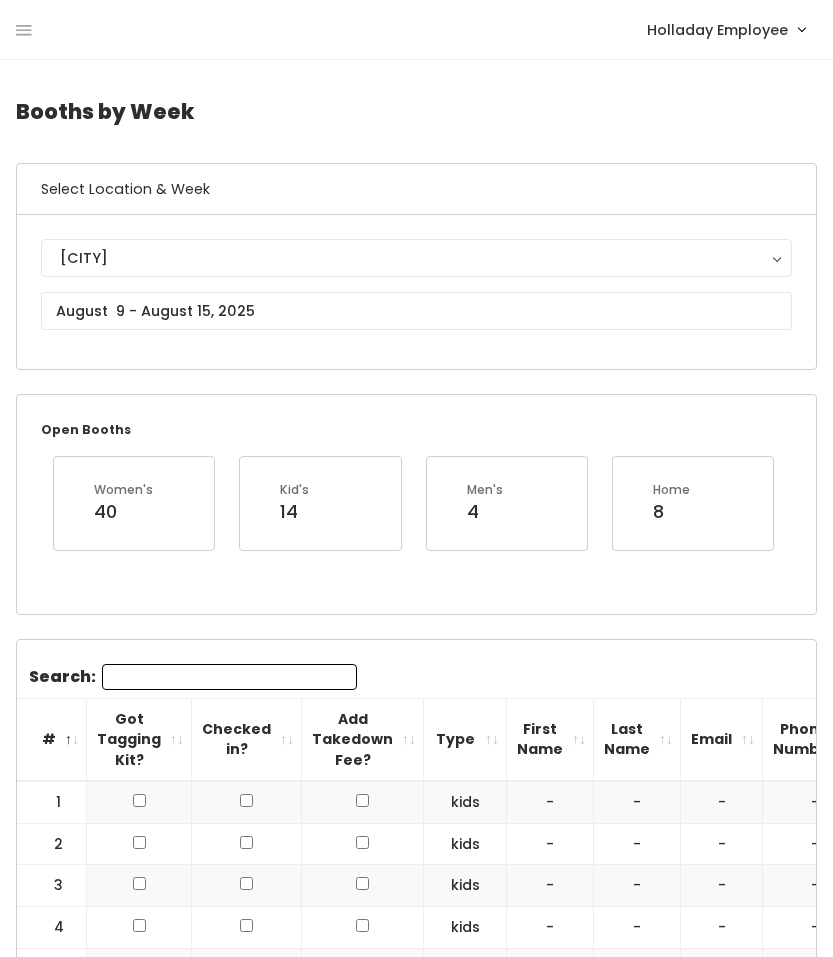 click on "Holladay Employee
Admin Home
My bookings
Account settings
Logout" at bounding box center [416, 30] 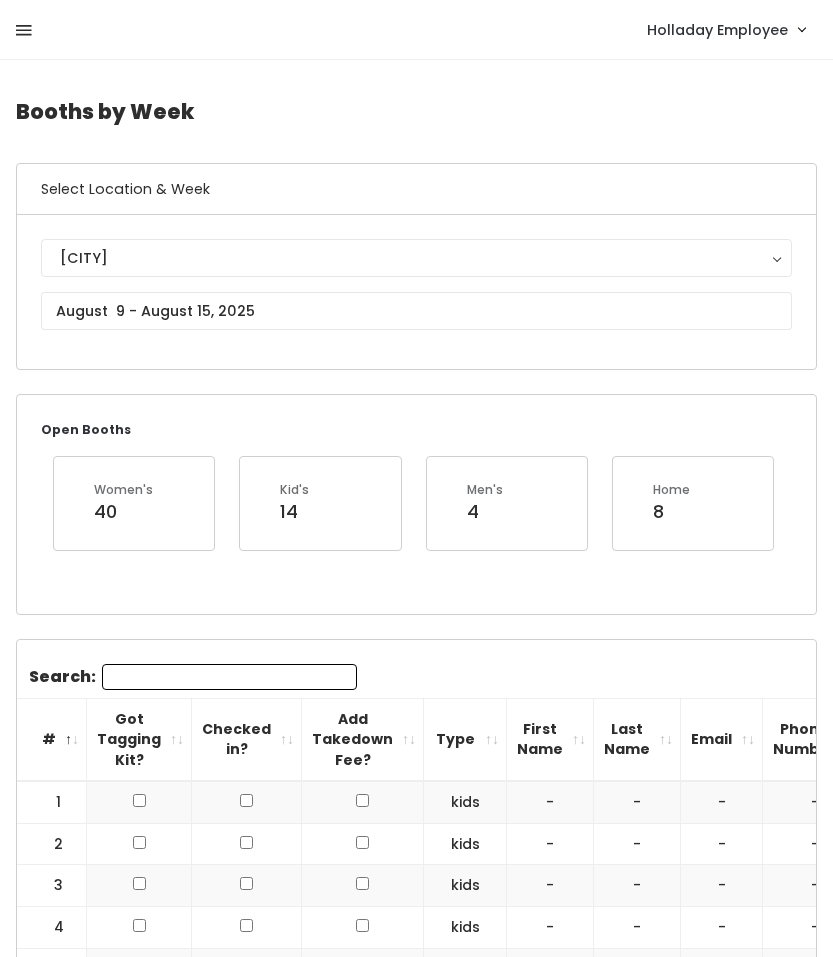 click at bounding box center [24, 31] 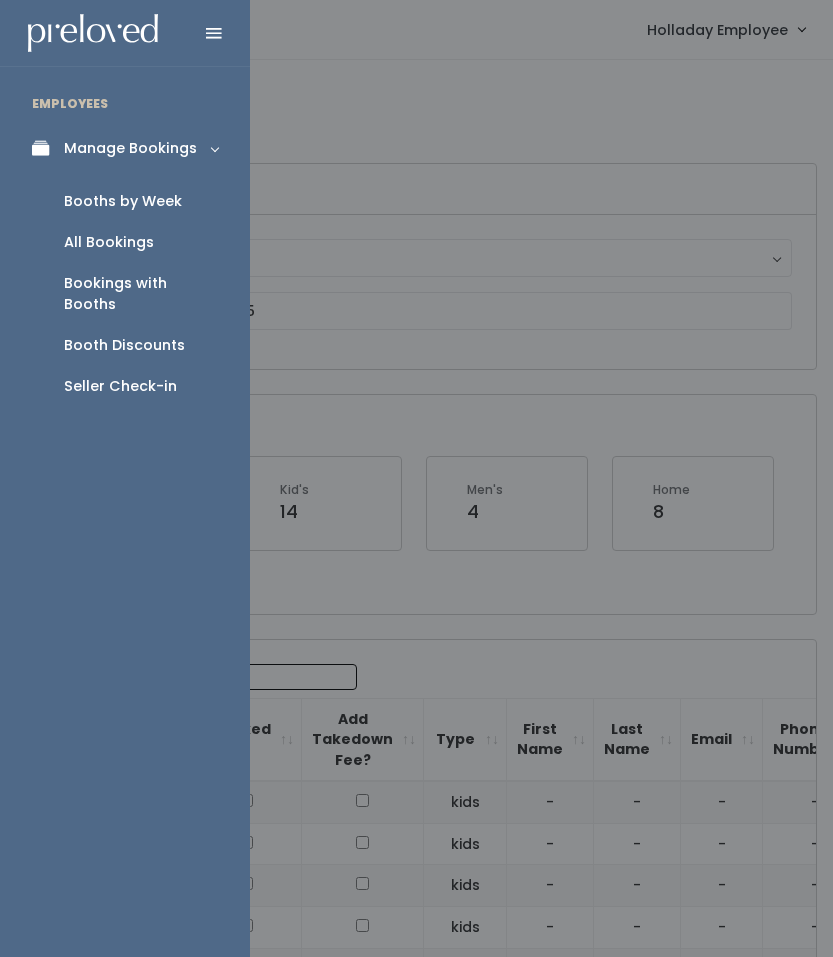 click at bounding box center [416, 478] 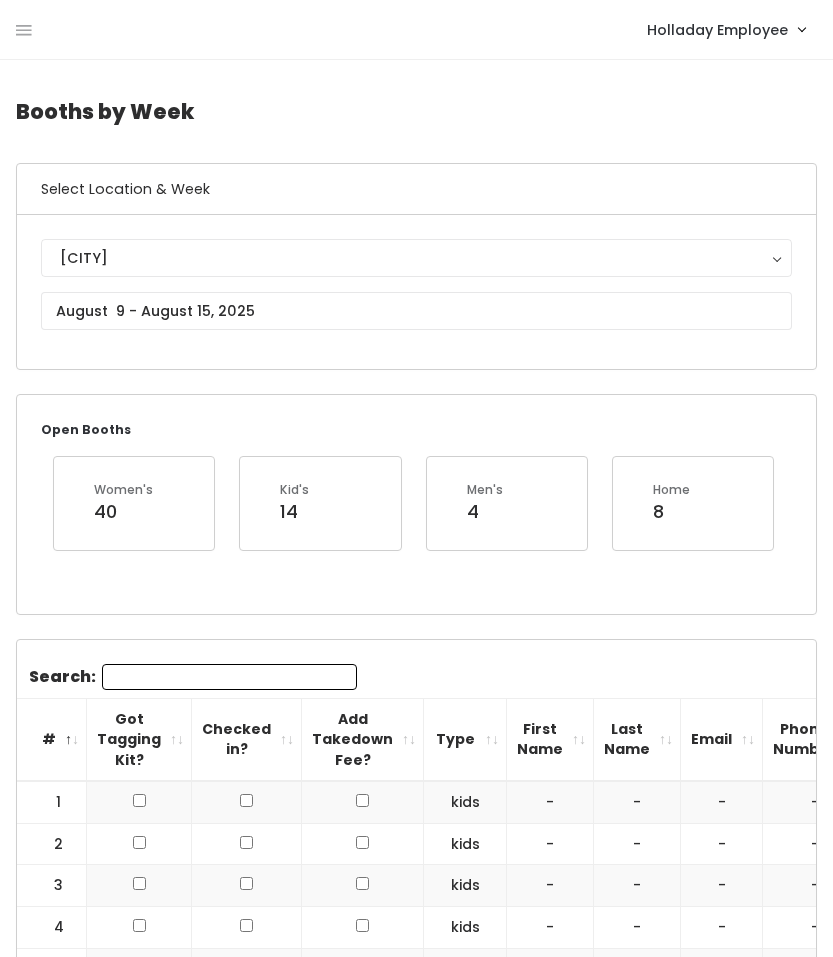 click on "Holladay Employee" at bounding box center (717, 30) 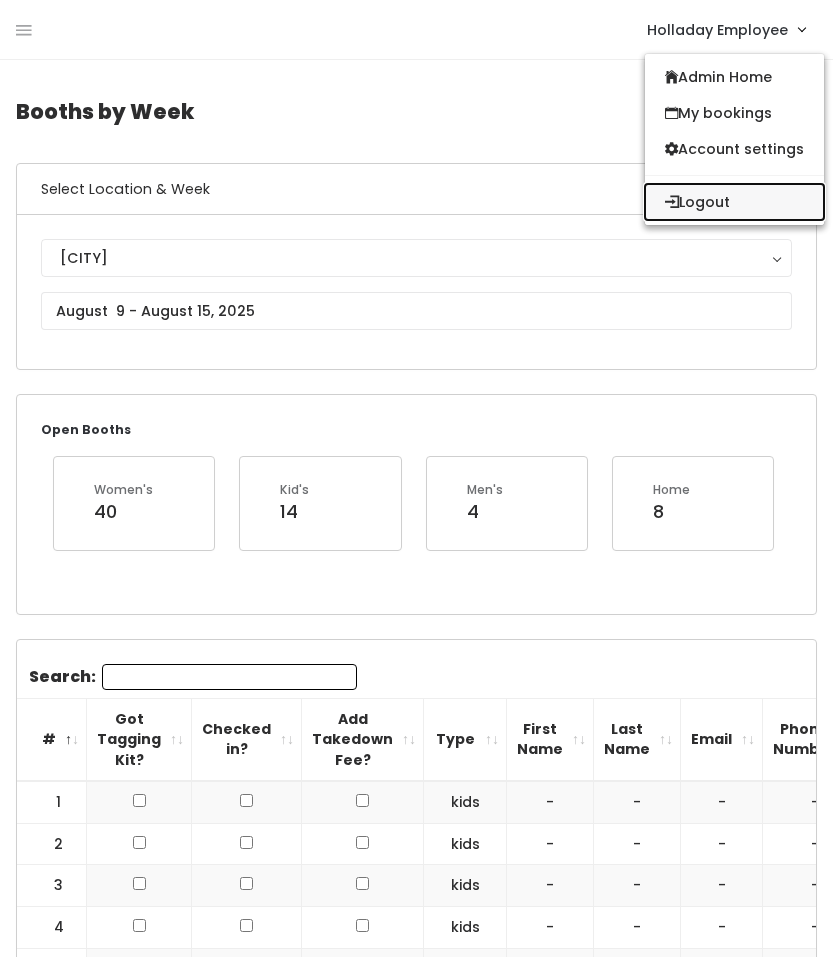 click on "Logout" at bounding box center (734, 202) 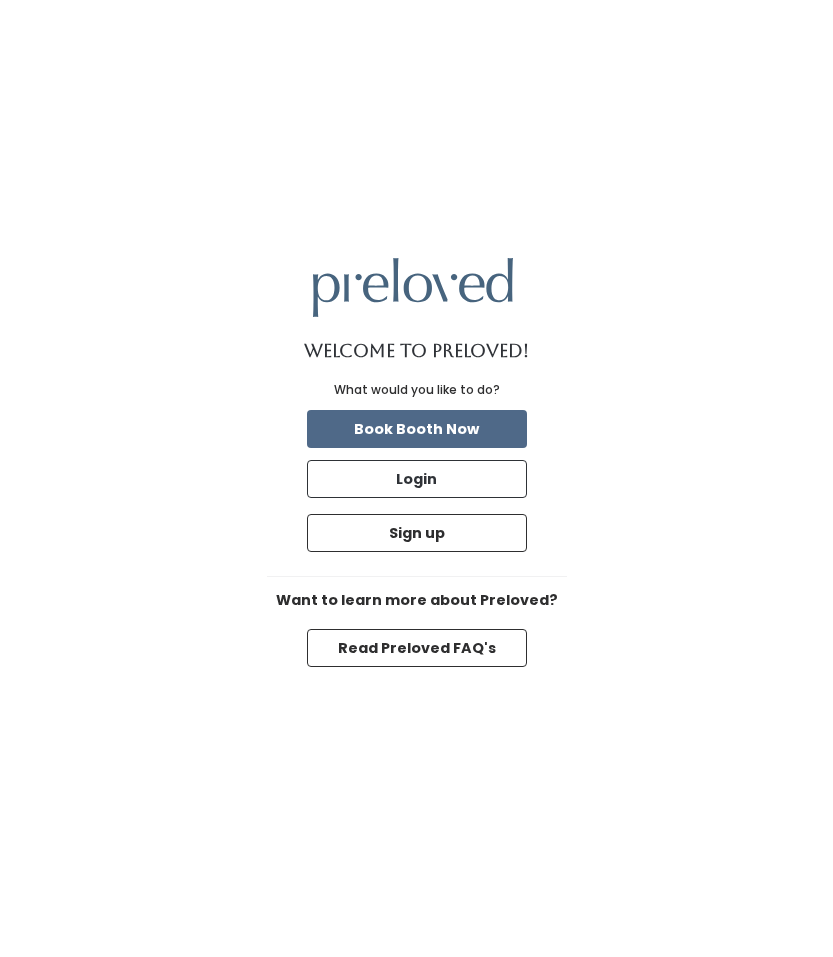 scroll, scrollTop: 0, scrollLeft: 0, axis: both 